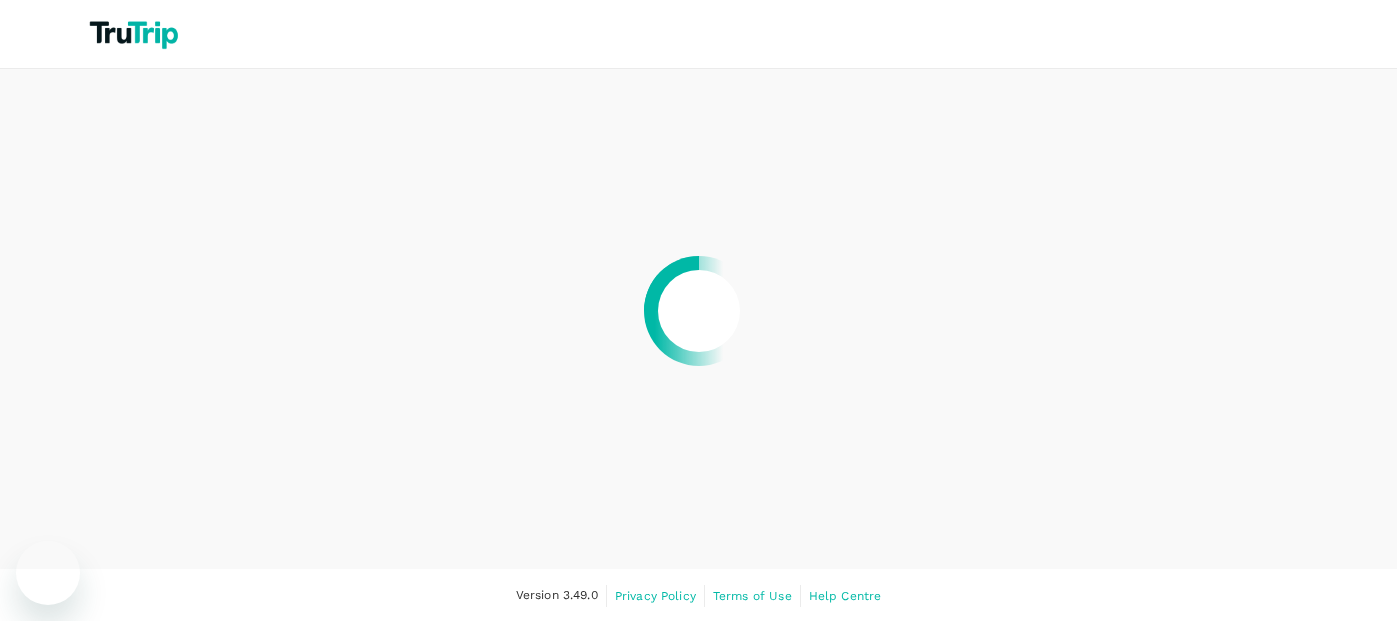 scroll, scrollTop: 0, scrollLeft: 0, axis: both 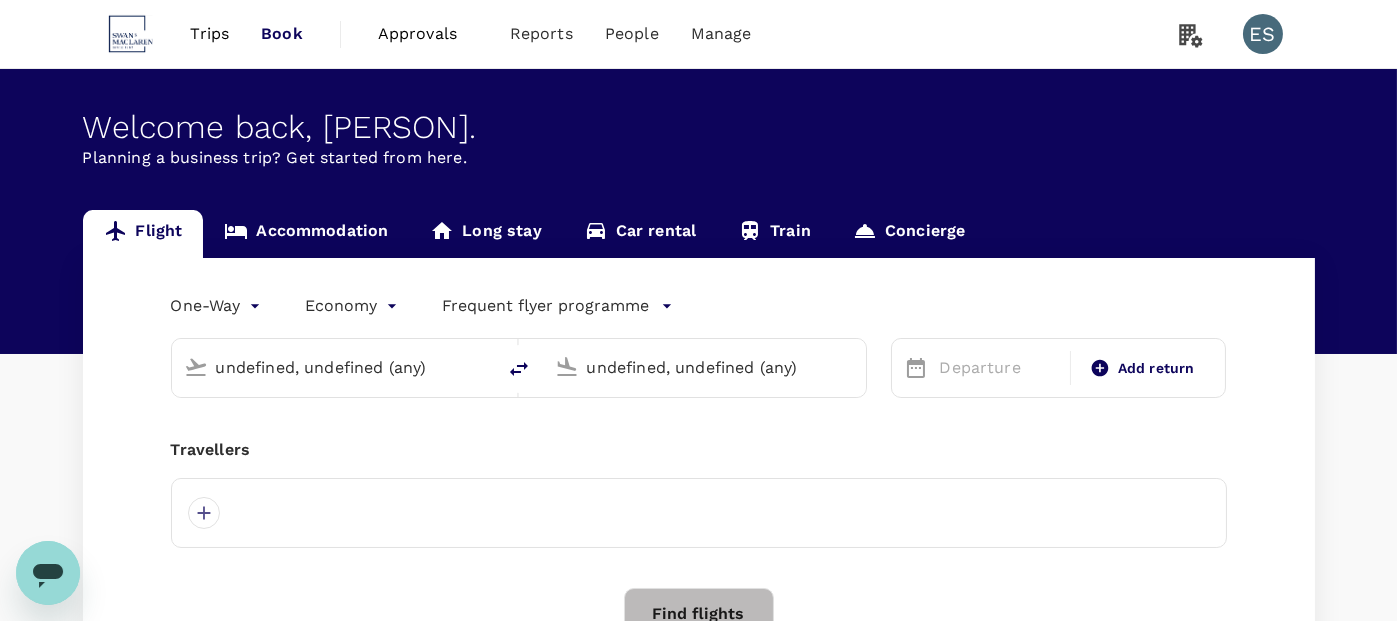 type 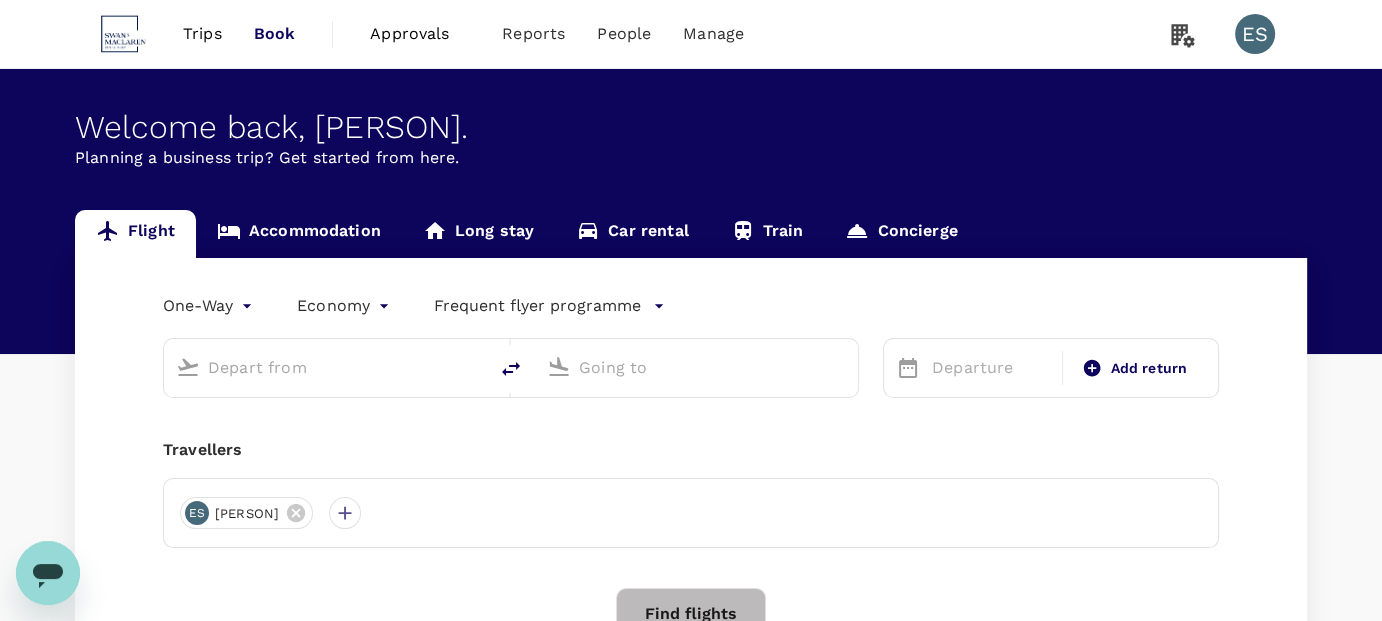 type on "roundtrip" 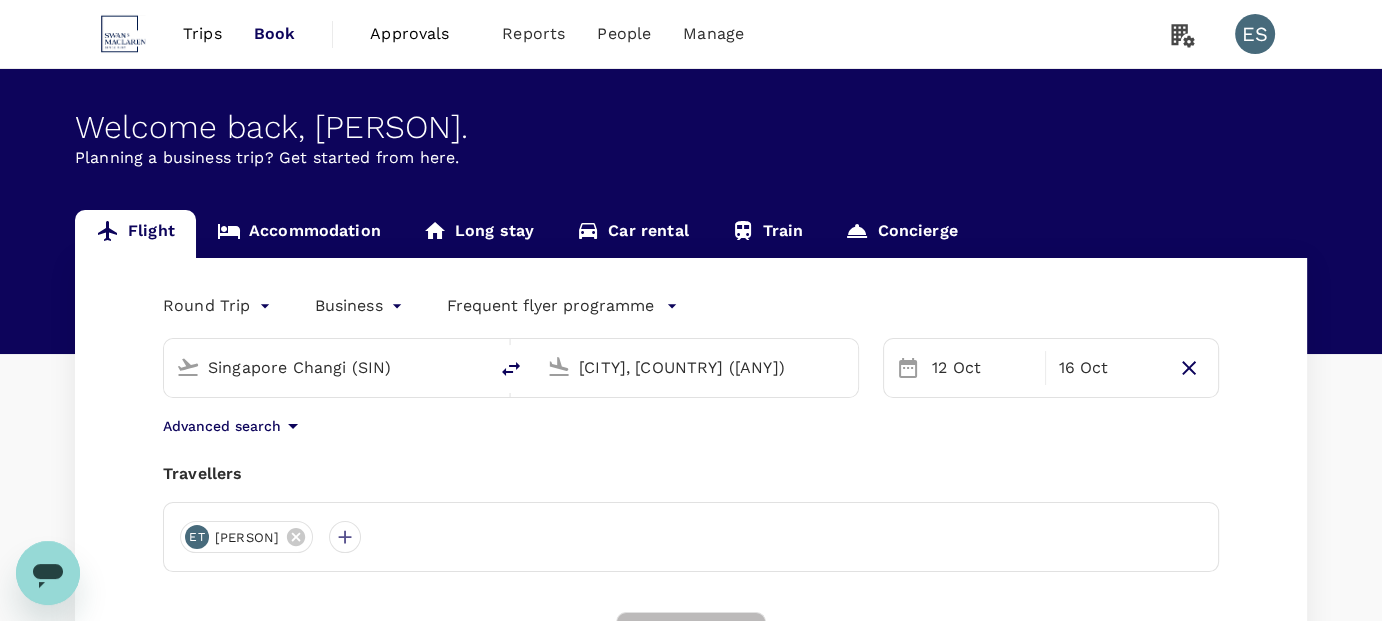click on "[CITY], [COUNTRY] ([ANY])" at bounding box center [697, 367] 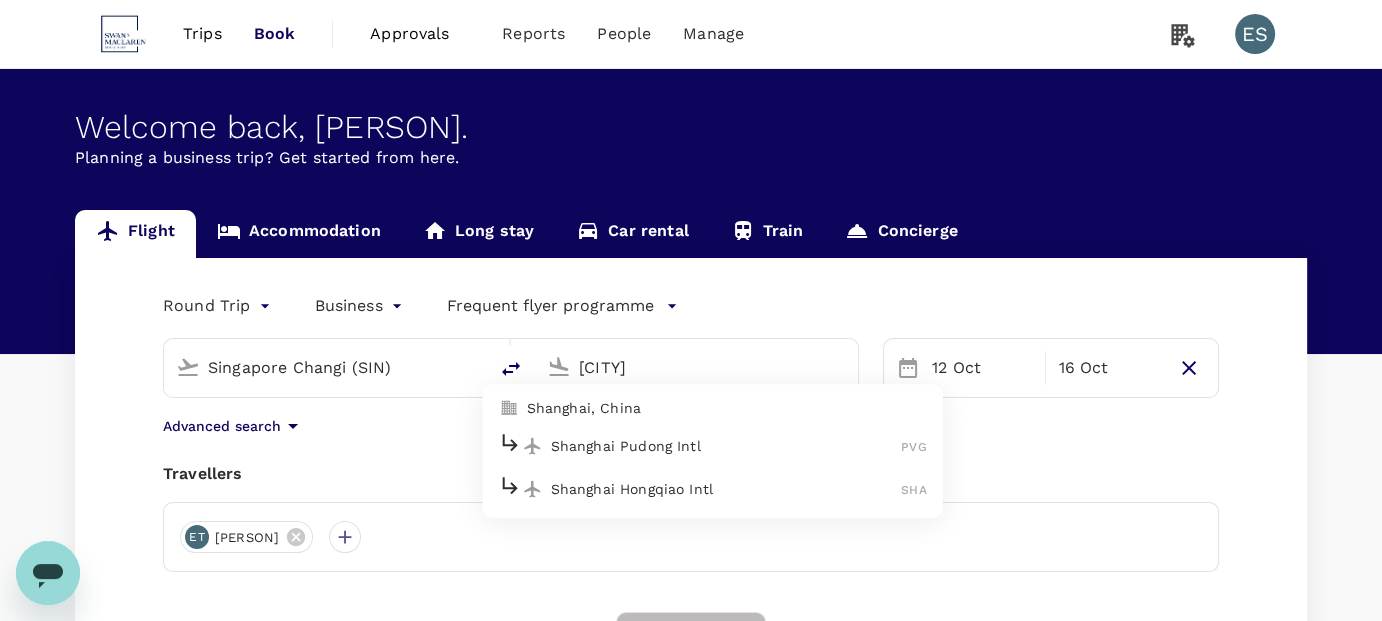 click on "Shanghai Hongqiao Intl ([AIRPORT_CODE])" at bounding box center (713, 488) 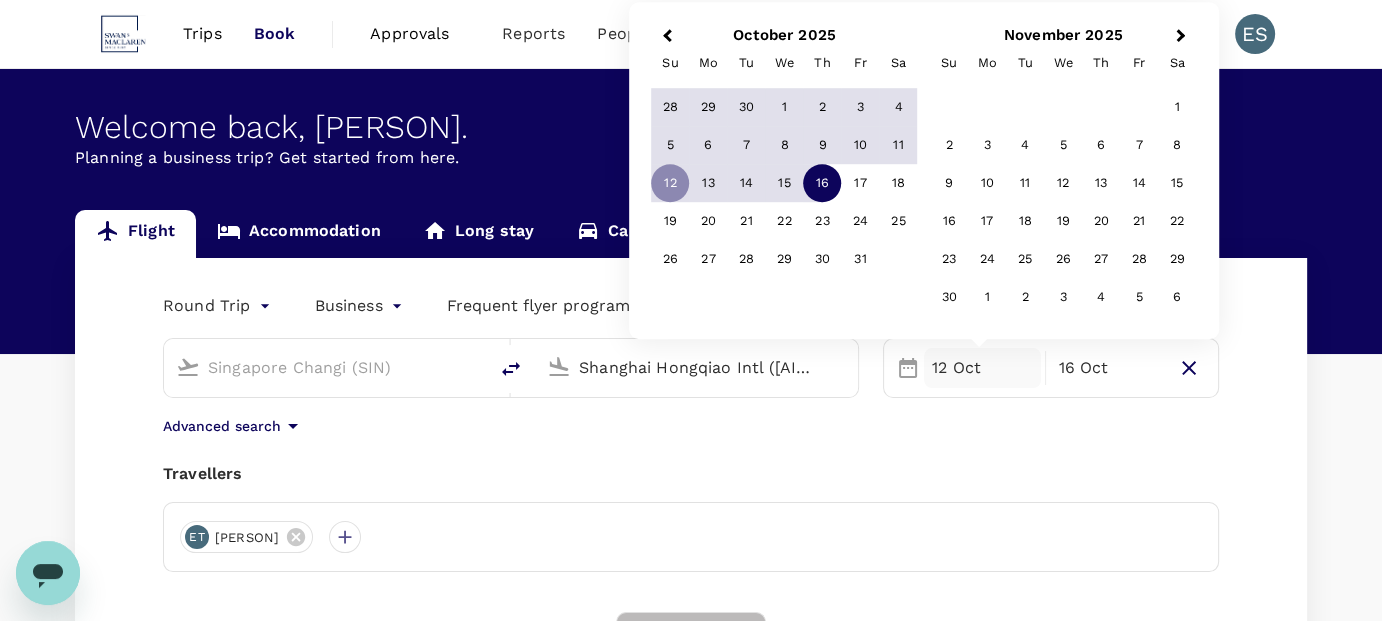 type on "Shanghai Hongqiao Intl ([AIRPORT_CODE])" 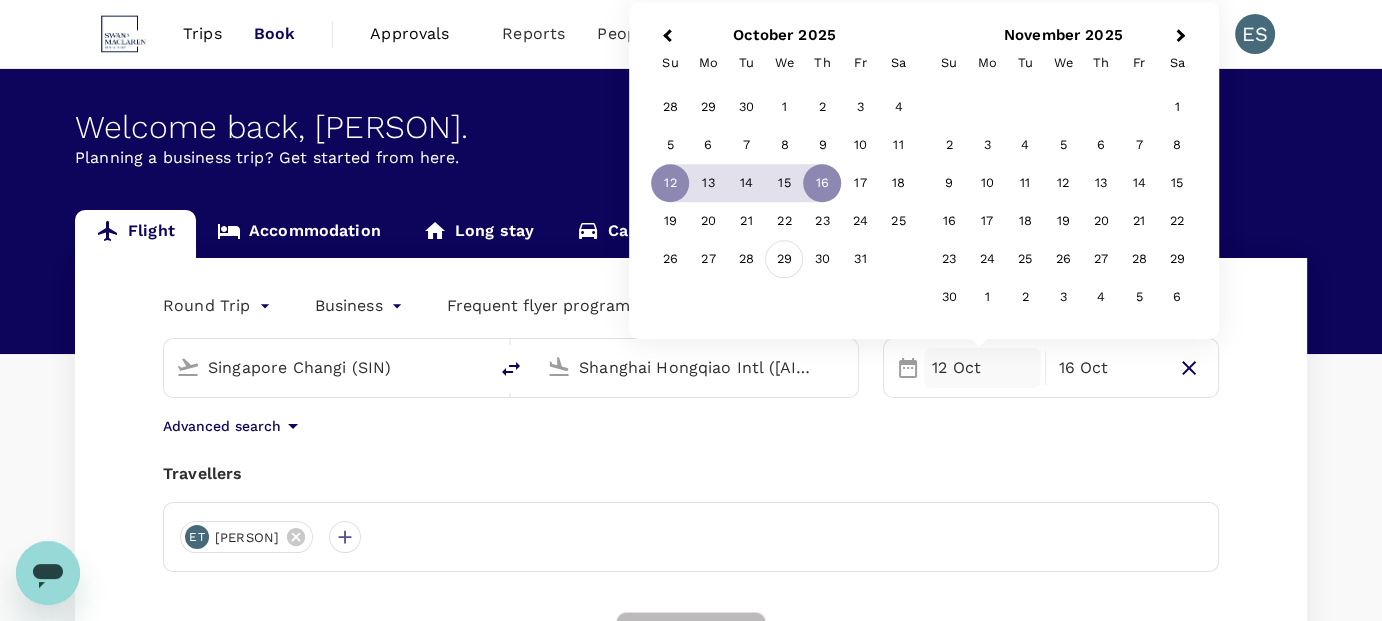 click on "29" at bounding box center (784, 260) 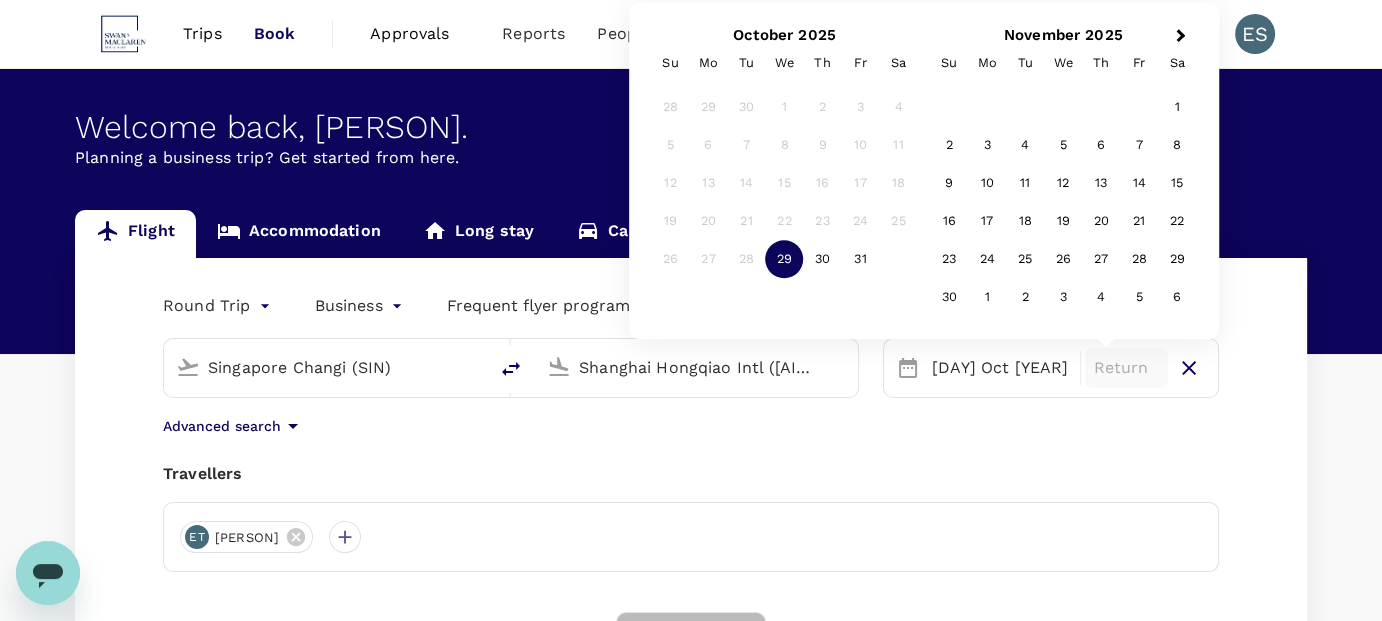 click on "Return" at bounding box center [1126, 368] 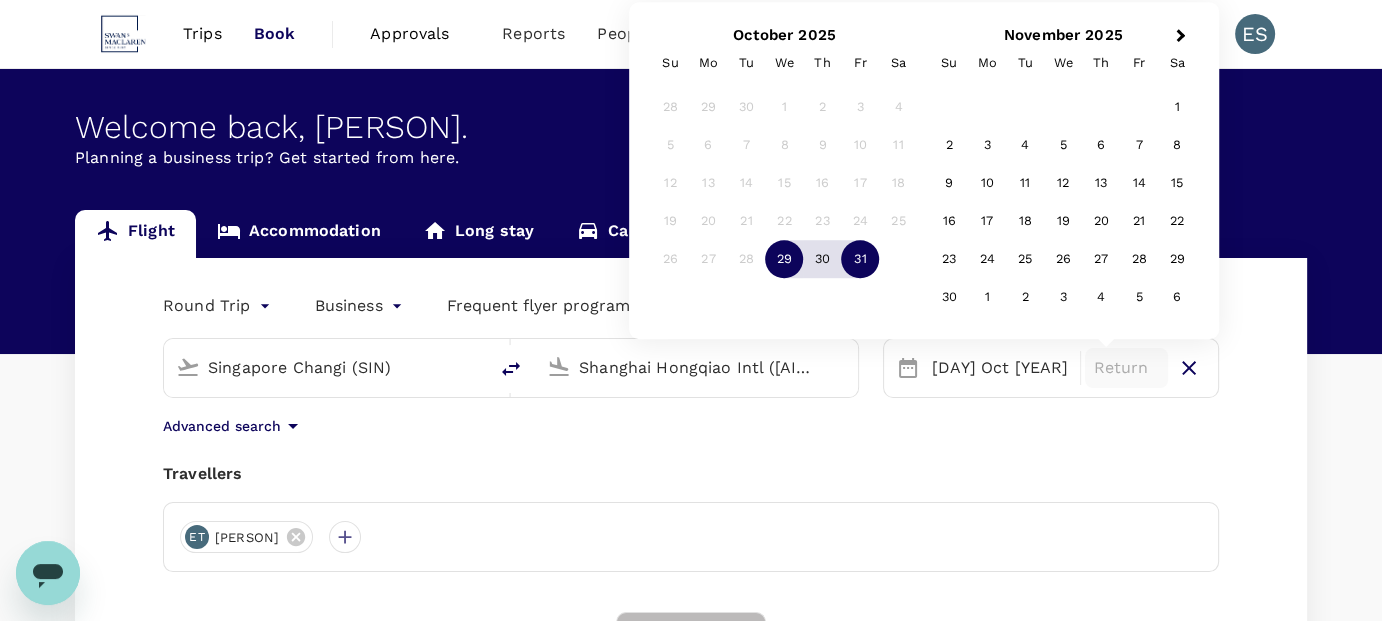 click on "31" at bounding box center (860, 260) 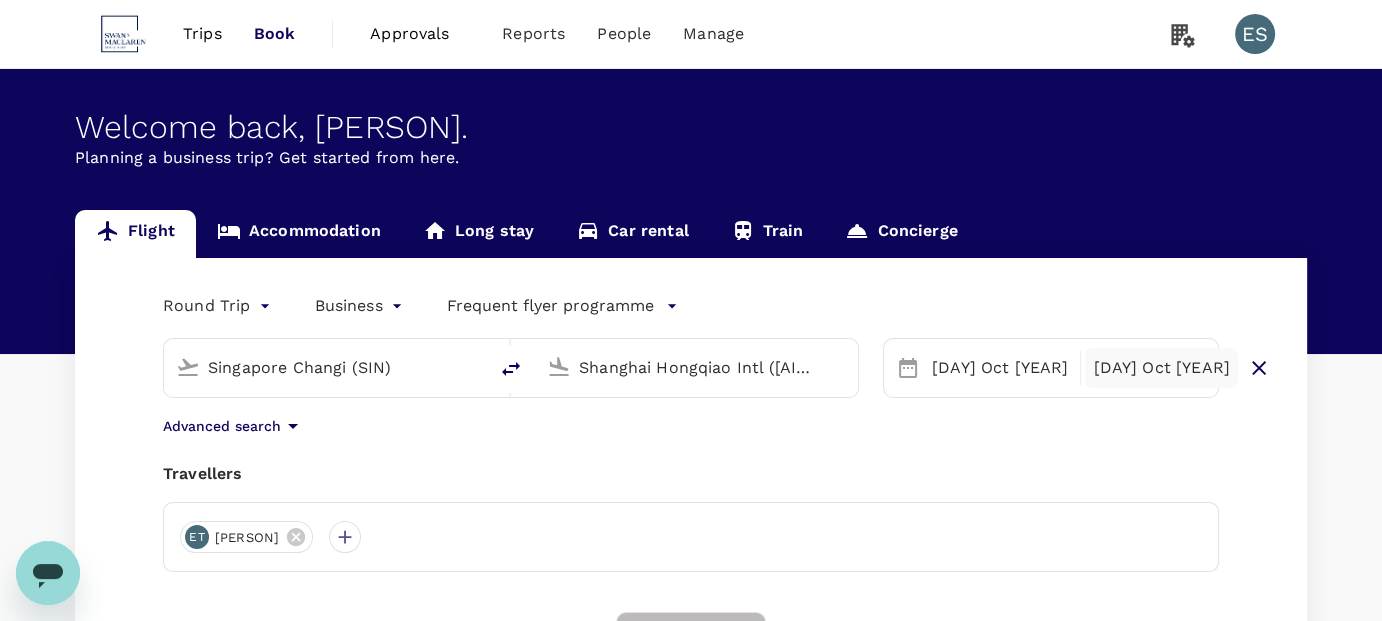 click on "[DAY] Oct [YEAR]" at bounding box center [1161, 368] 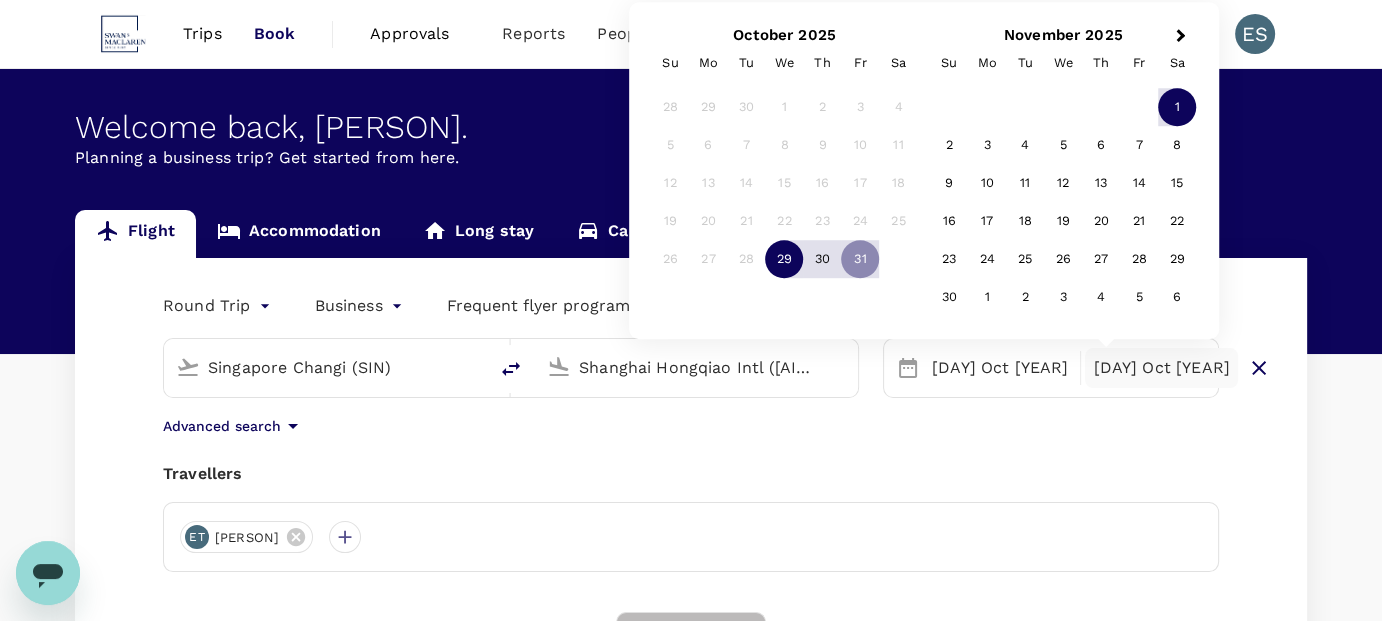 click on "1" at bounding box center (1177, 108) 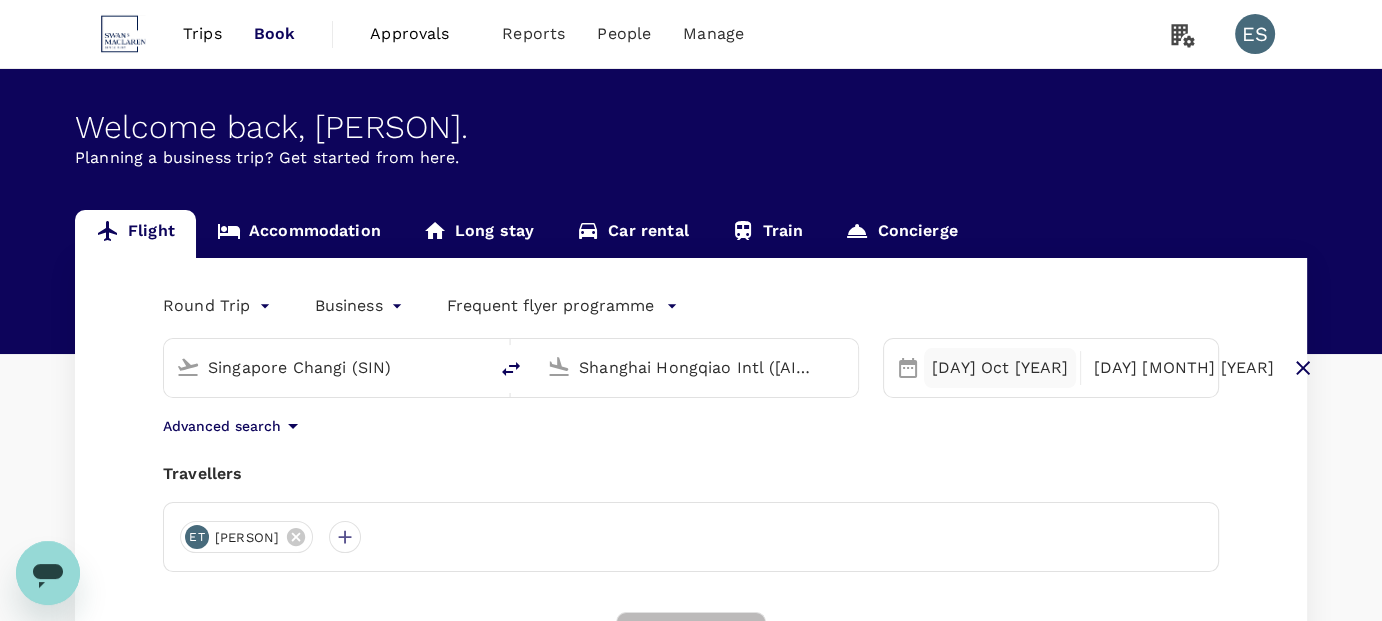 click on "[DAY] Oct [YEAR]" at bounding box center (1000, 368) 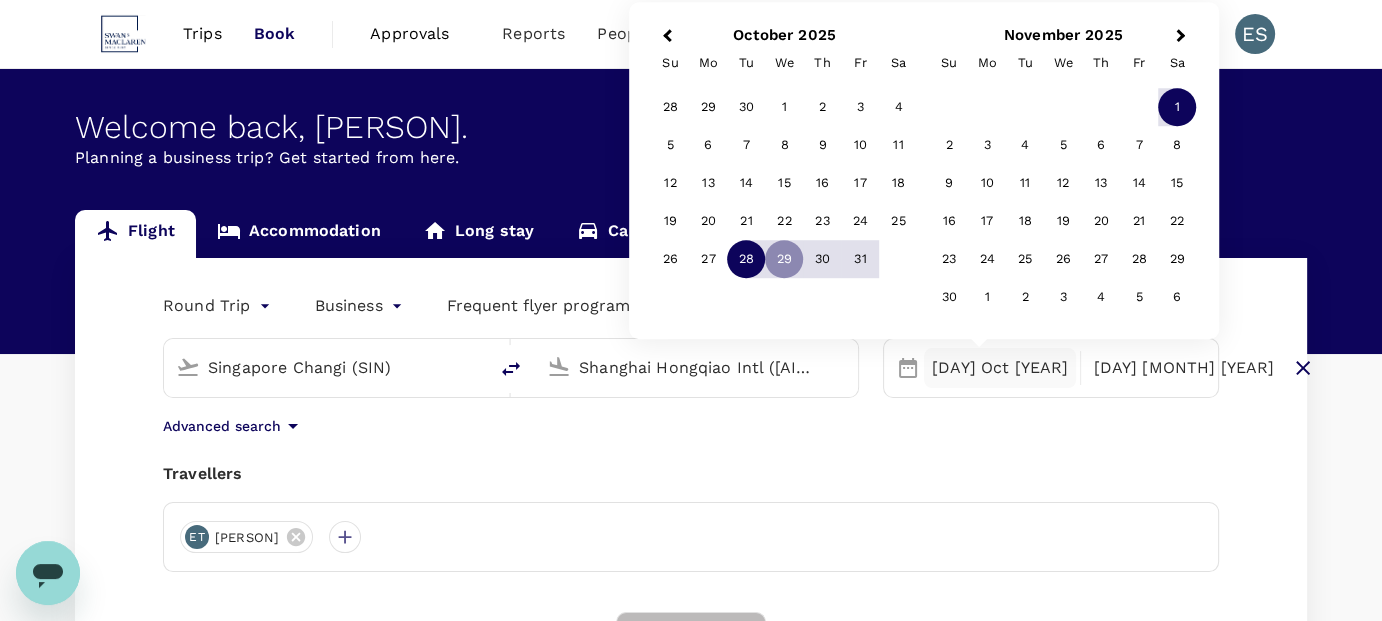click on "28" at bounding box center (746, 260) 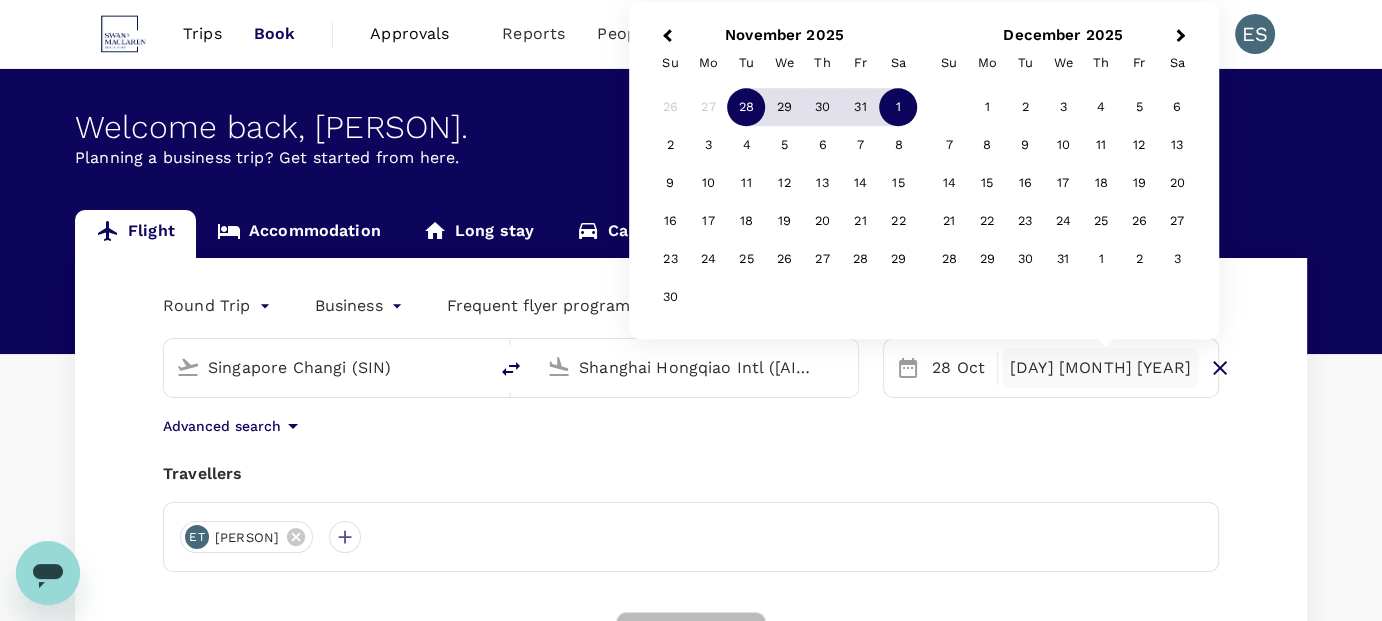 click on "Round Trip roundtrip Business business Frequent flyer programme Singapore Changi ([AIRPORT_CODE]) Shanghai Hongqiao Intl ([AIRPORT_CODE]) Selected date: Tuesday, October 28th, 2025 28 Oct Selected date: Saturday, November 1st, 2025 01 Nov Previous Month Next Month November [YEAR] Su Mo Tu We Th Fr Sa 26 27 28 29 30 31 1 2 3 4 5 6 7 8 9 10 11 12 13 14 15 16 17 18 19 20 21 22 23 24 25 26 27 28 29 30 December [YEAR] Su Mo Tu We Th Fr Sa 1 2 3 4 5 6 7 8 9 10 11 12 13 14 15 16 17 18 19 20 21 22 23 24 25 26 27 28 29 30 31 1 2 3 Advanced search Travellers   ET [PERSON] Find flights Your recent search Flight to Tokyo ([AIRPORT_CODE]) - ([AIRPORT_CODE]) 21 Aug - 26 Aug · 1 Traveller Flight to Tokyo ([AIRPORT_CODE]) - ([AIRPORT_CODE]) 21 Aug - 30 Aug · 1 Traveller Flight to Tokyo ([AIRPORT_CODE]) - ([AIRPORT_CODE]) 21 Aug · 1 Traveller" at bounding box center (691, 550) 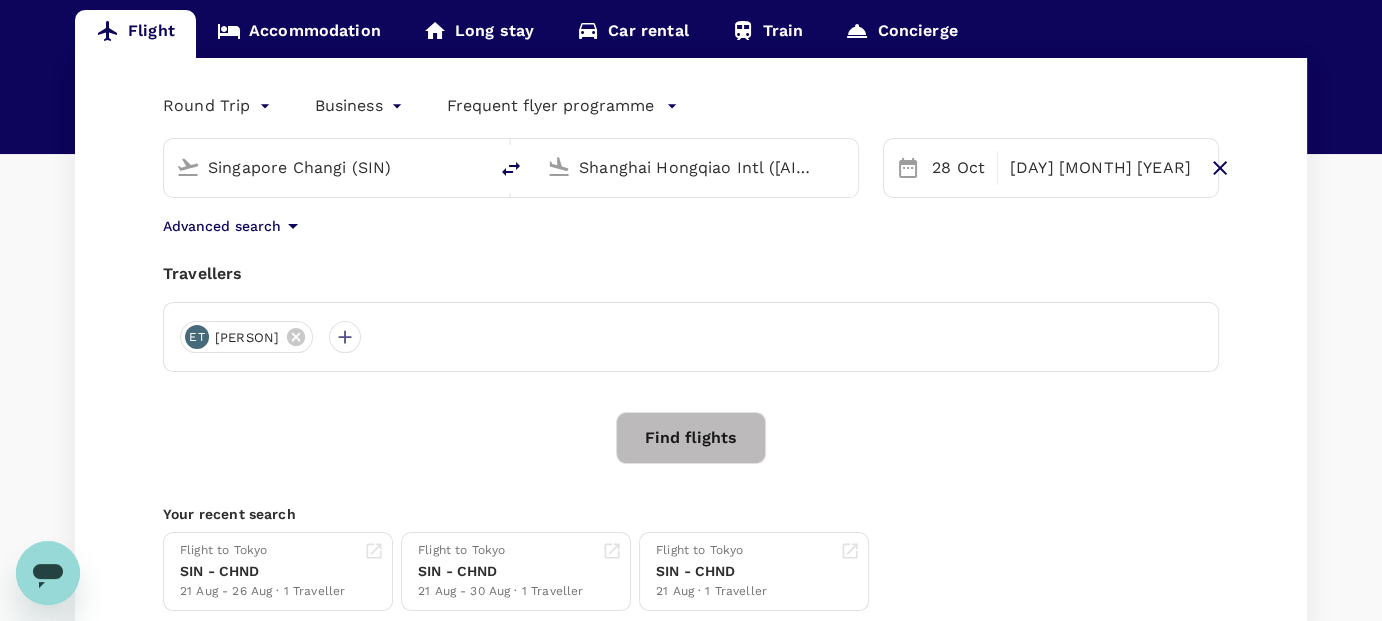 scroll, scrollTop: 0, scrollLeft: 0, axis: both 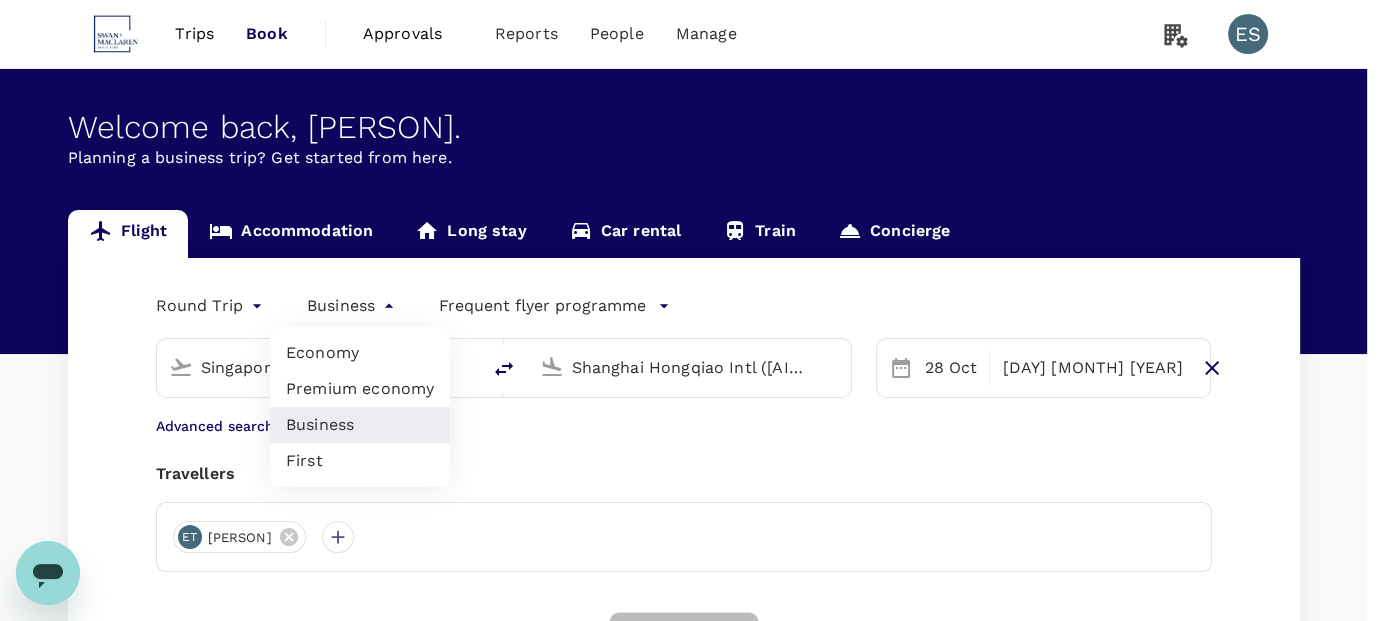 click on "Trips Book Approvals 0 Reports People Manage ES Welcome back , [PERSON] . Planning a business trip? Get started from here. Flight Accommodation Long stay Car rental Train Concierge Round Trip roundtrip Business business Frequent flyer programme Singapore Changi ([AIRPORT_CODE]) Shanghai Hongqiao Intl ([AIRPORT_CODE]) Selected date: Tuesday, October 28th, 2025 28 Oct Selected date: Saturday, November 1st, 2025 01 Nov Advanced search Travellers   ET [PERSON] Find flights Your recent search Flight to Tokyo ([AIRPORT_CODE]) - ([AIRPORT_CODE]) 21 Aug - 26 Aug · 1 Traveller Flight to Tokyo ([AIRPORT_CODE]) - ([AIRPORT_CODE]) 21 Aug - 30 Aug · 1 Traveller Flight to Tokyo ([AIRPORT_CODE]) - ([AIRPORT_CODE]) 21 Aug · 1 Traveller" at bounding box center [691, 484] 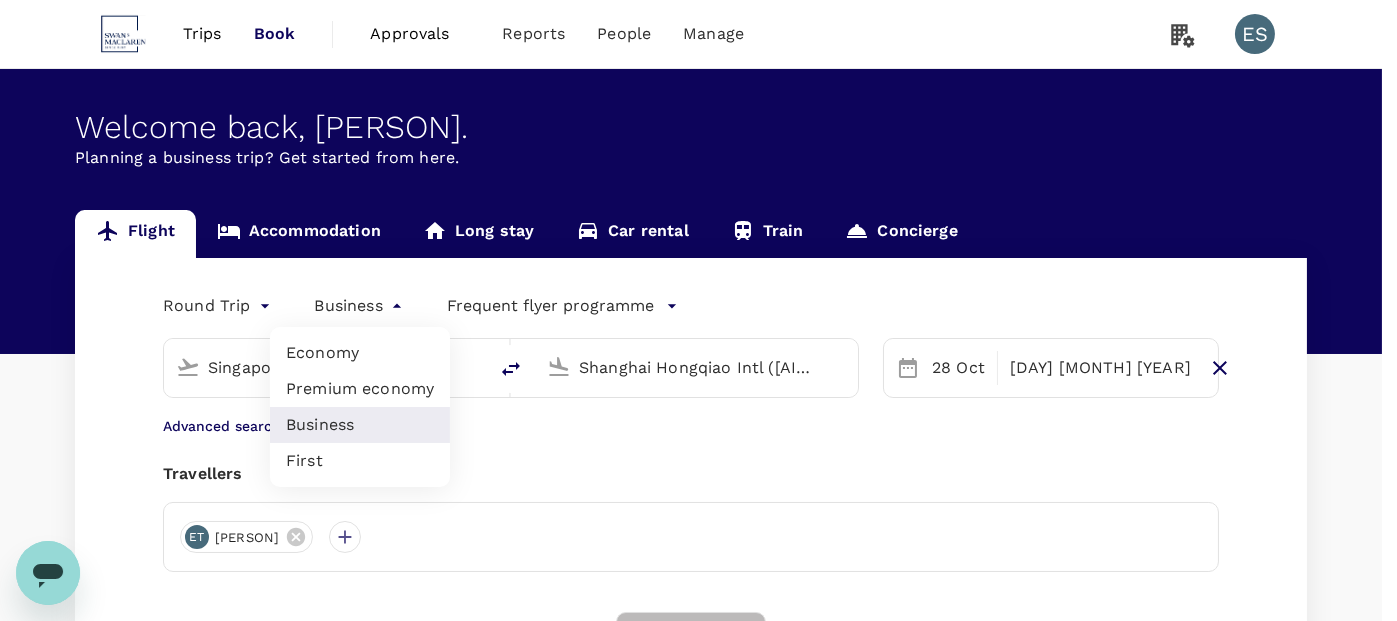 click on "Business" at bounding box center [360, 425] 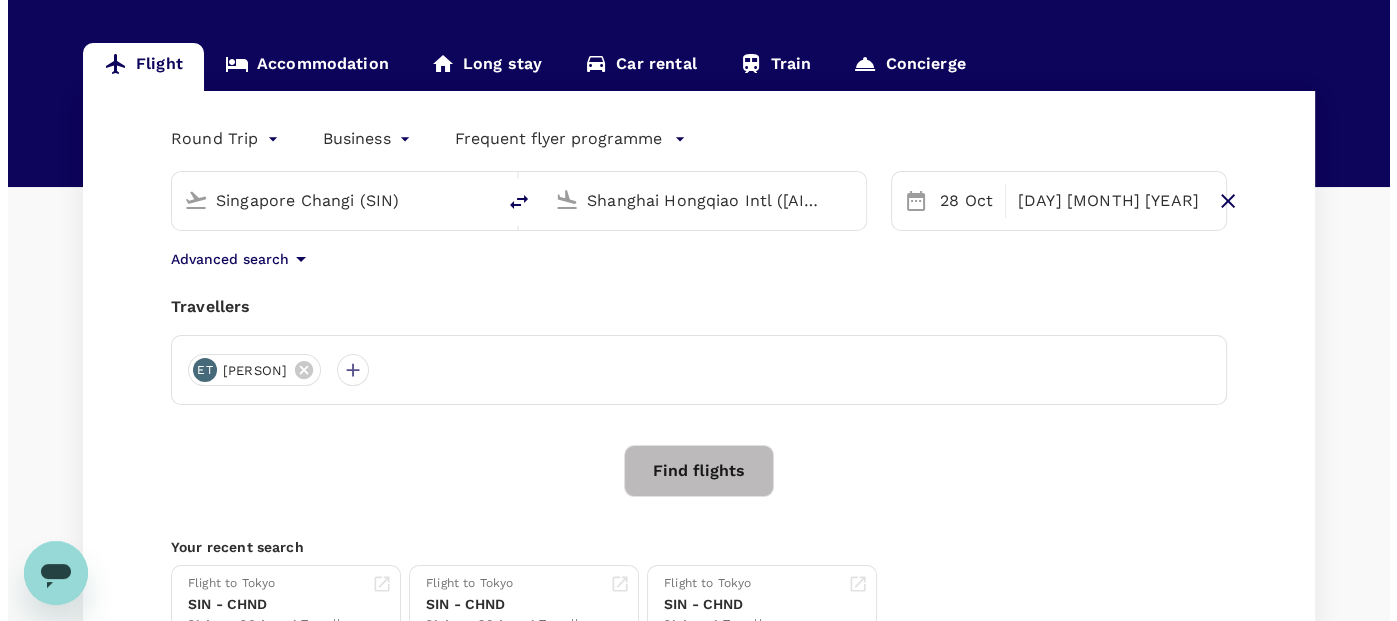 scroll, scrollTop: 200, scrollLeft: 0, axis: vertical 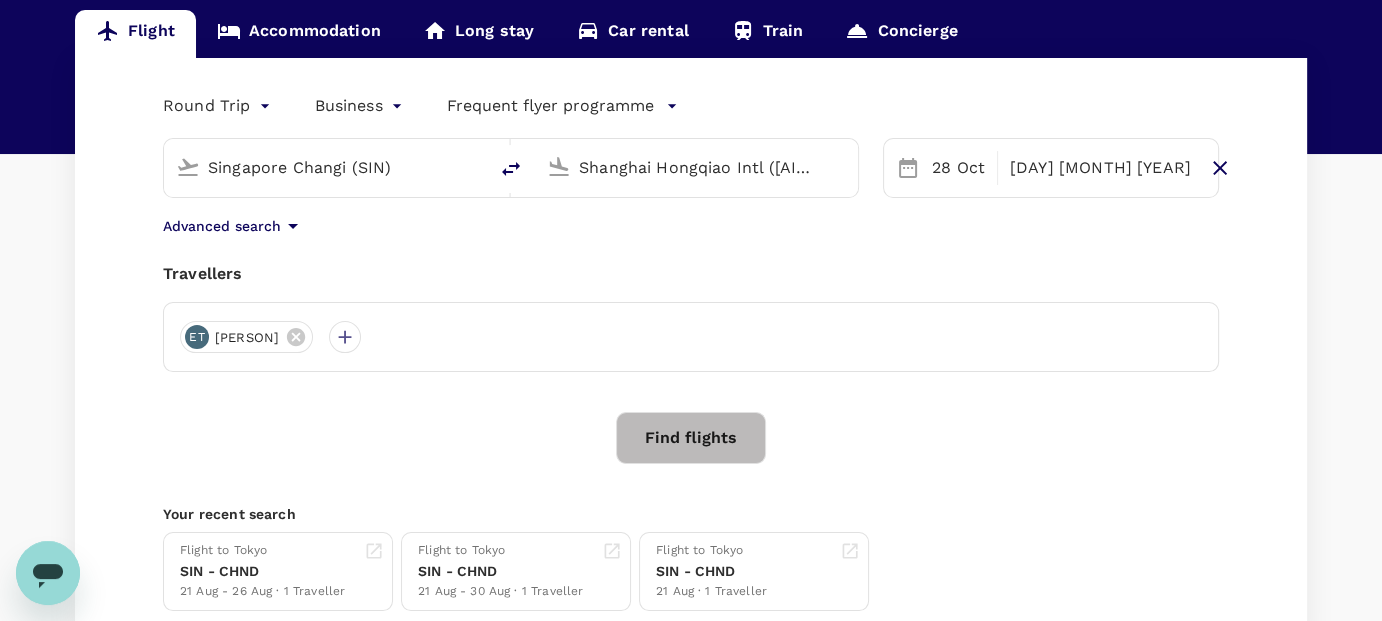 click on "Frequent flyer programme" at bounding box center (550, 106) 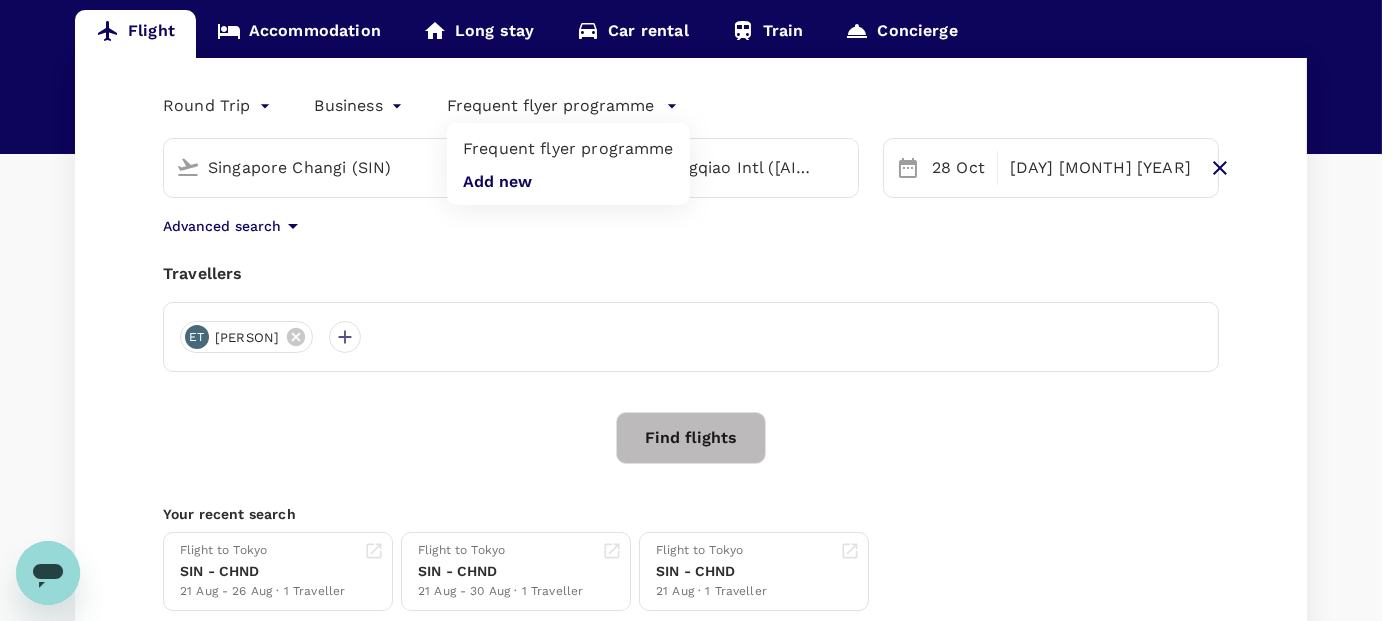 click at bounding box center (698, 310) 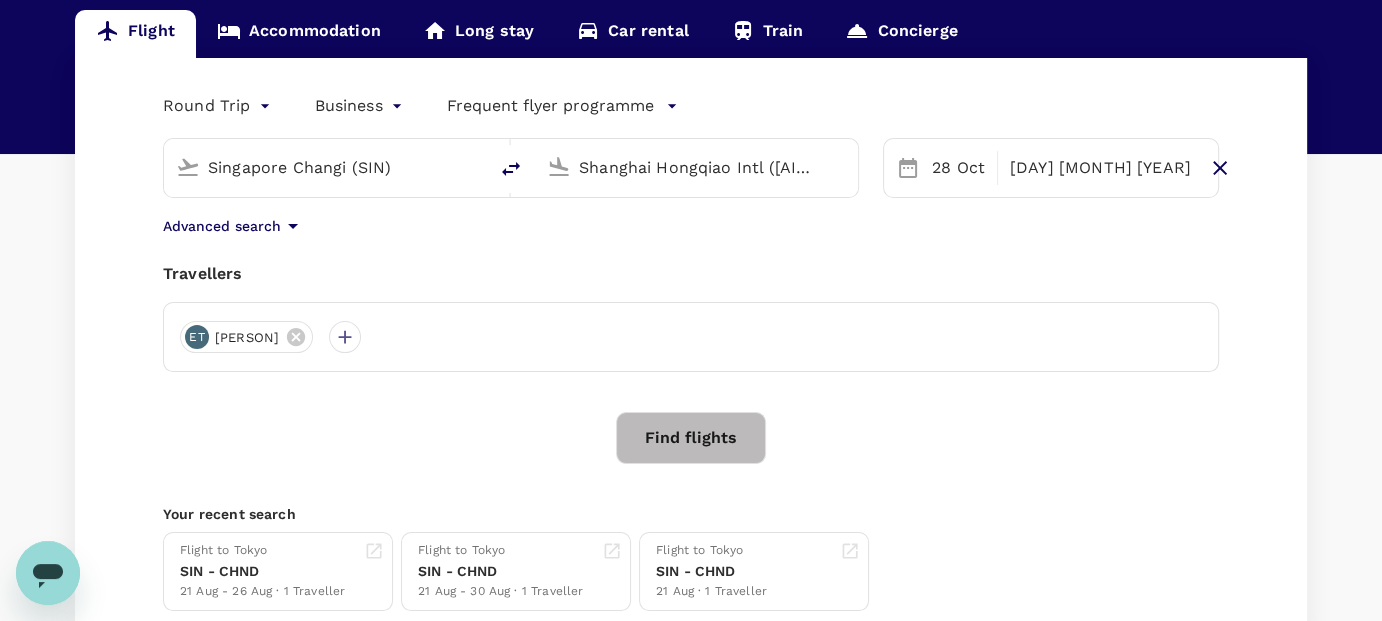 click on "Find flights" at bounding box center (691, 438) 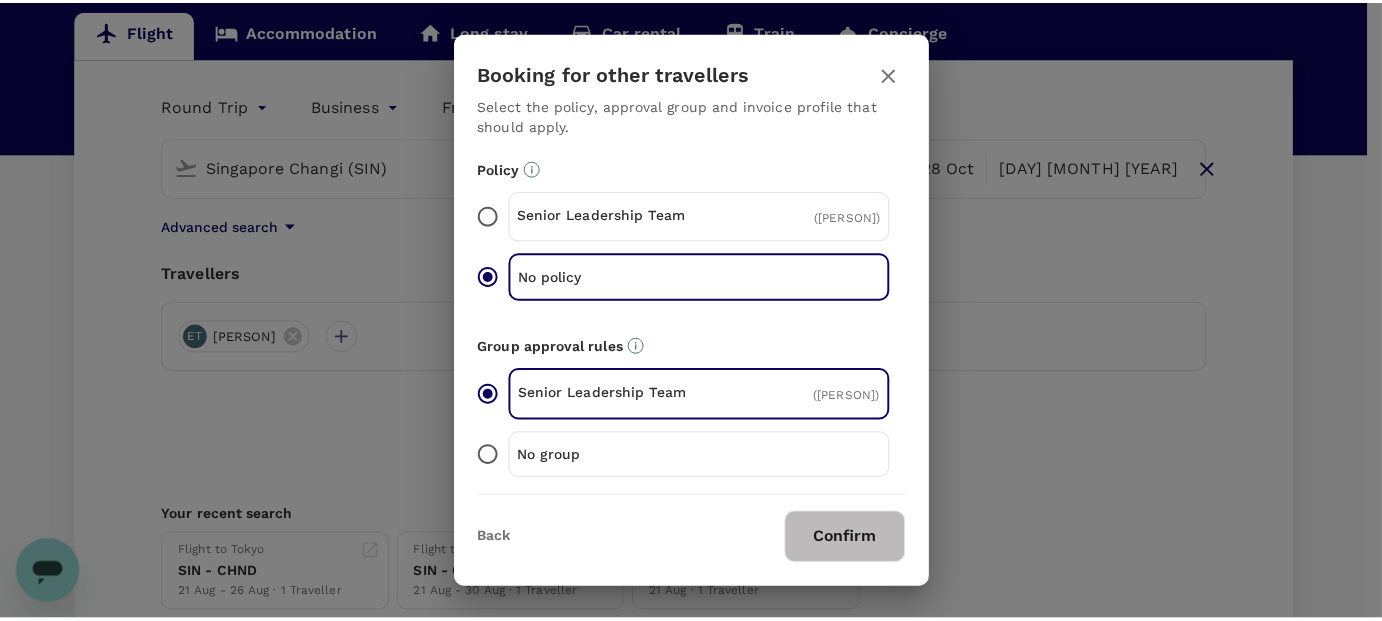 scroll, scrollTop: 141, scrollLeft: 0, axis: vertical 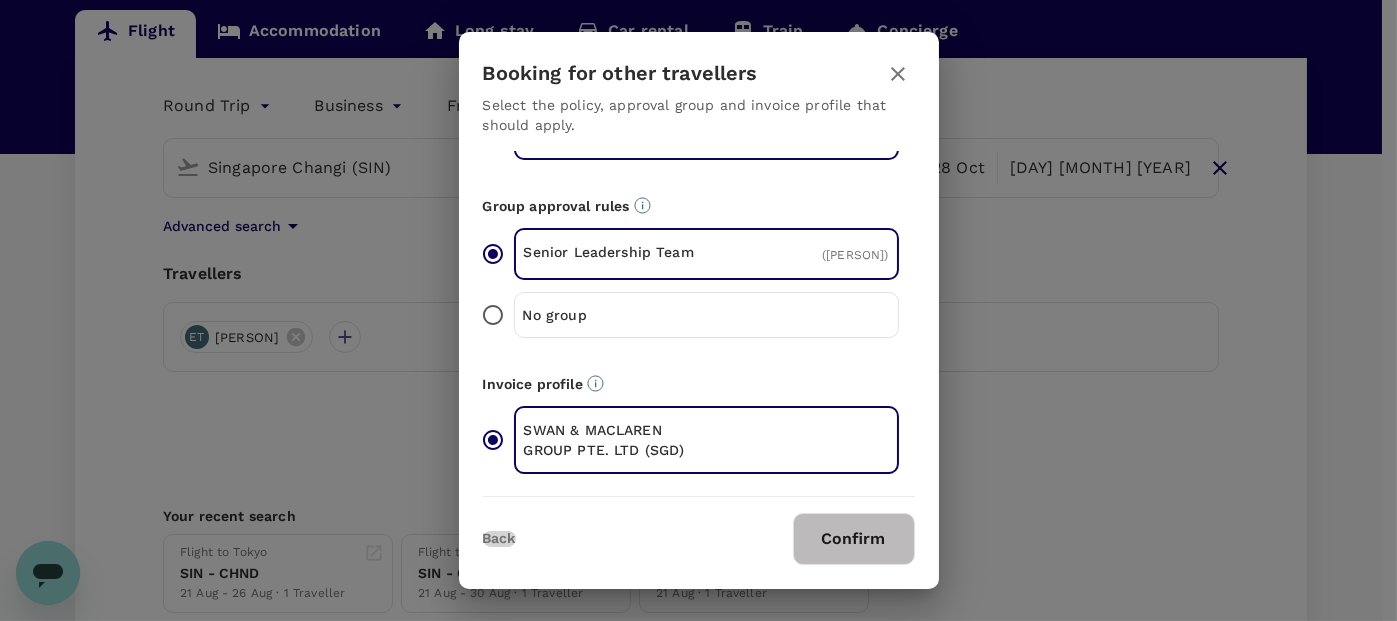 click on "Back" at bounding box center [499, 539] 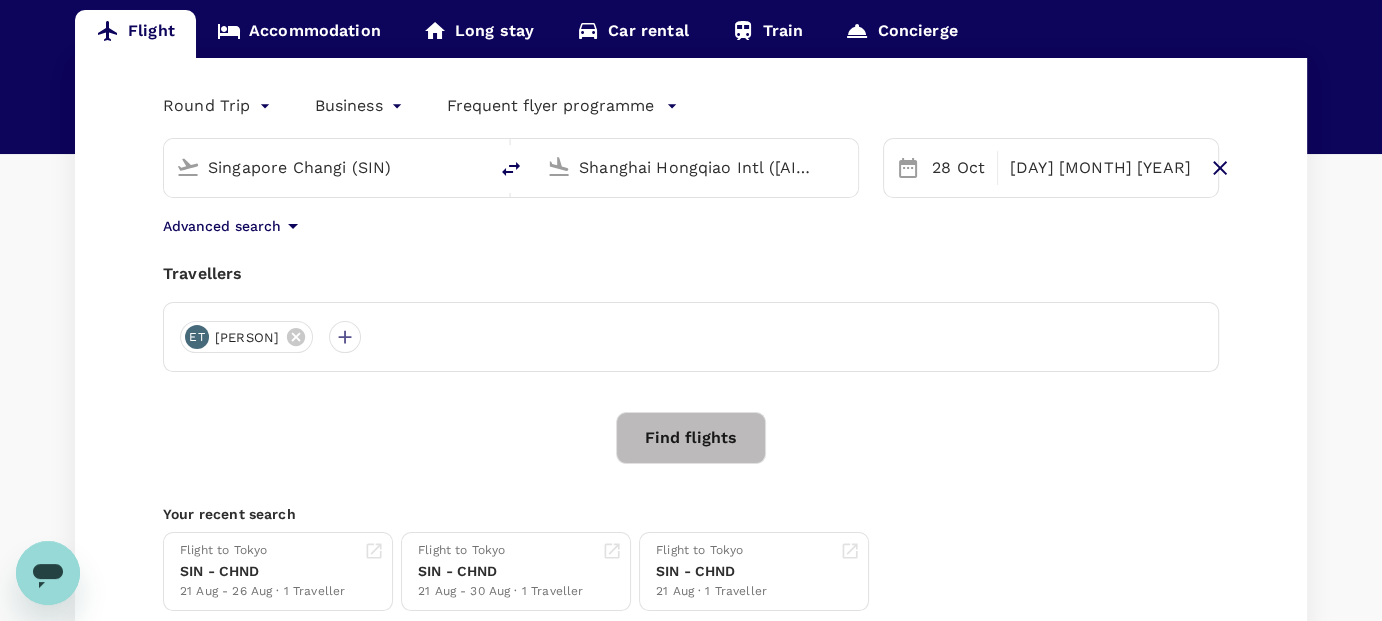 click on "Frequent flyer programme" at bounding box center [550, 106] 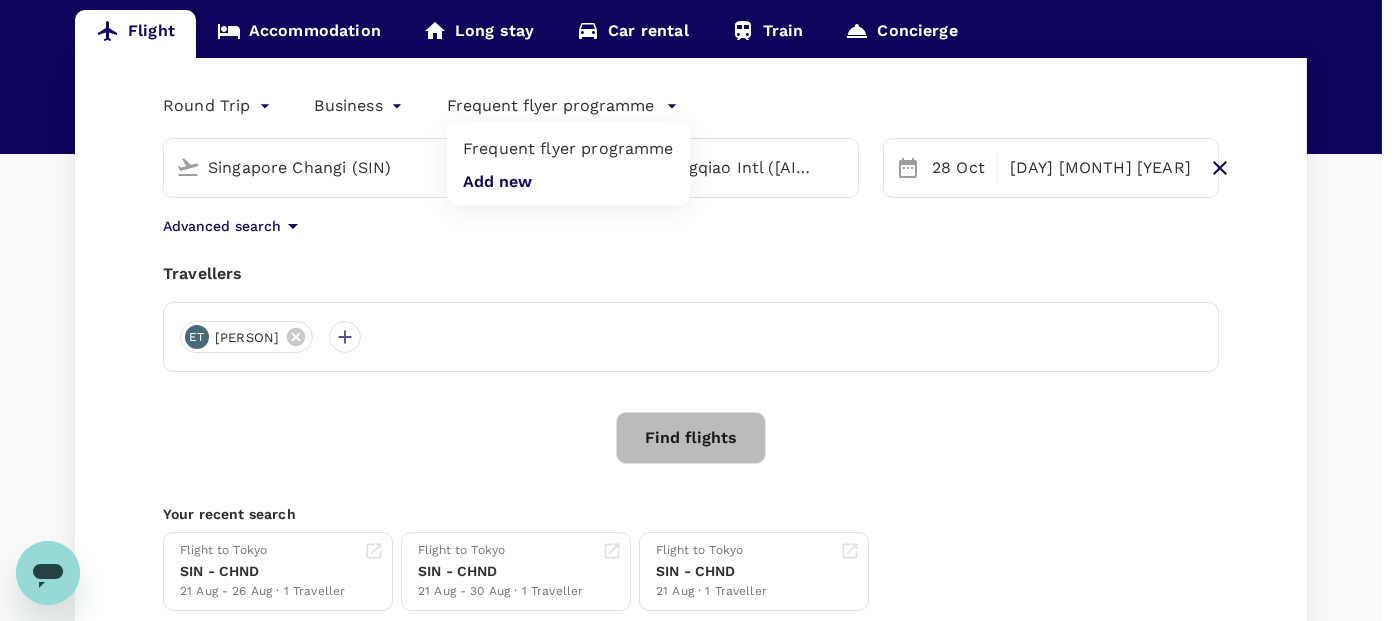 click on "Add new" at bounding box center (568, 182) 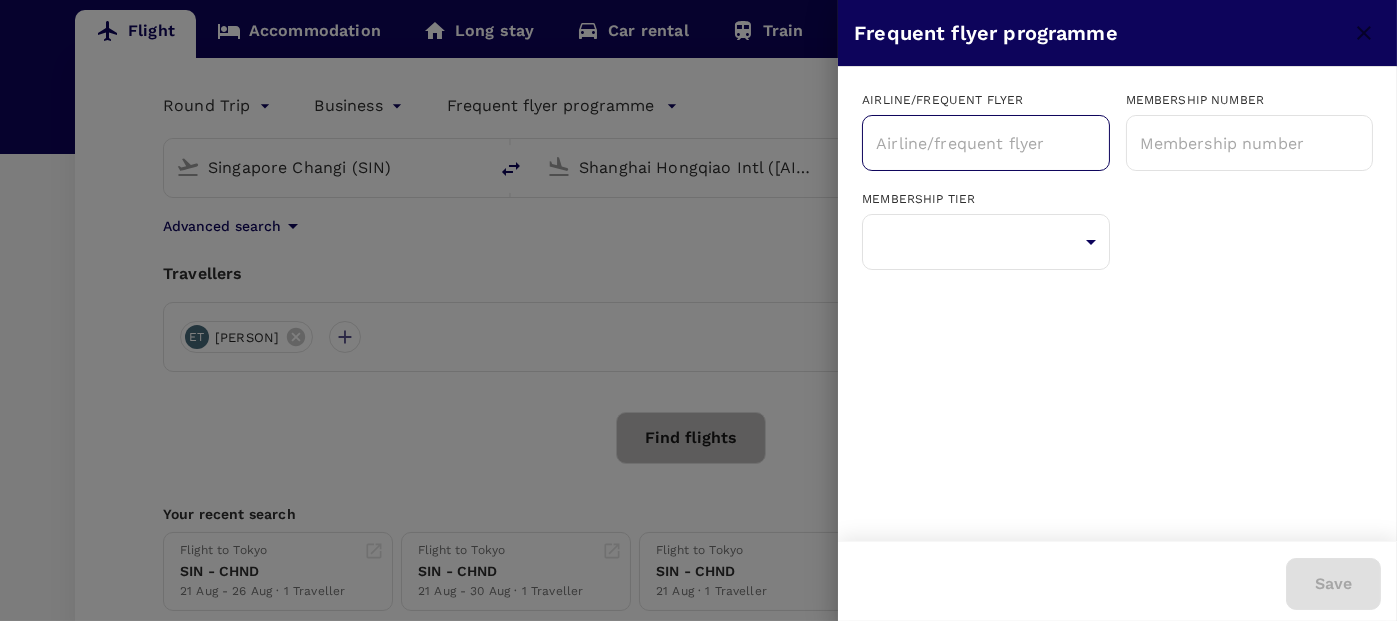 click at bounding box center (970, 143) 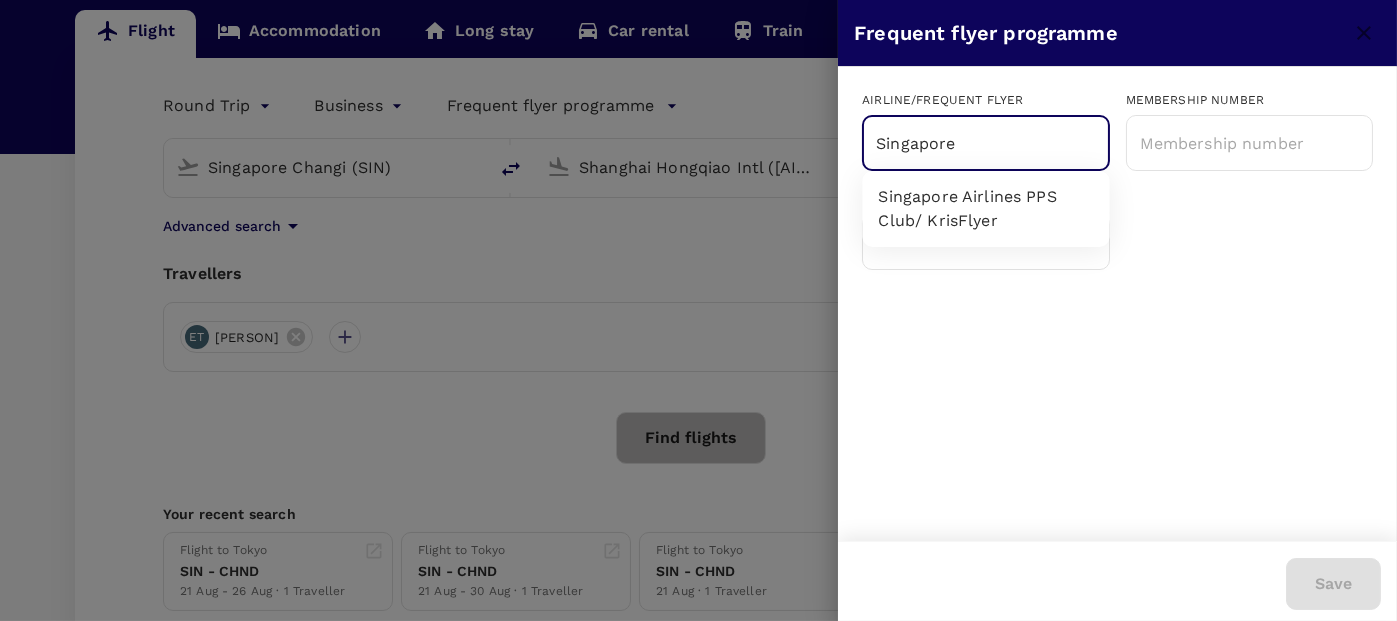 click on "Singapore Airlines PPS Club/ KrisFlyer" at bounding box center [986, 209] 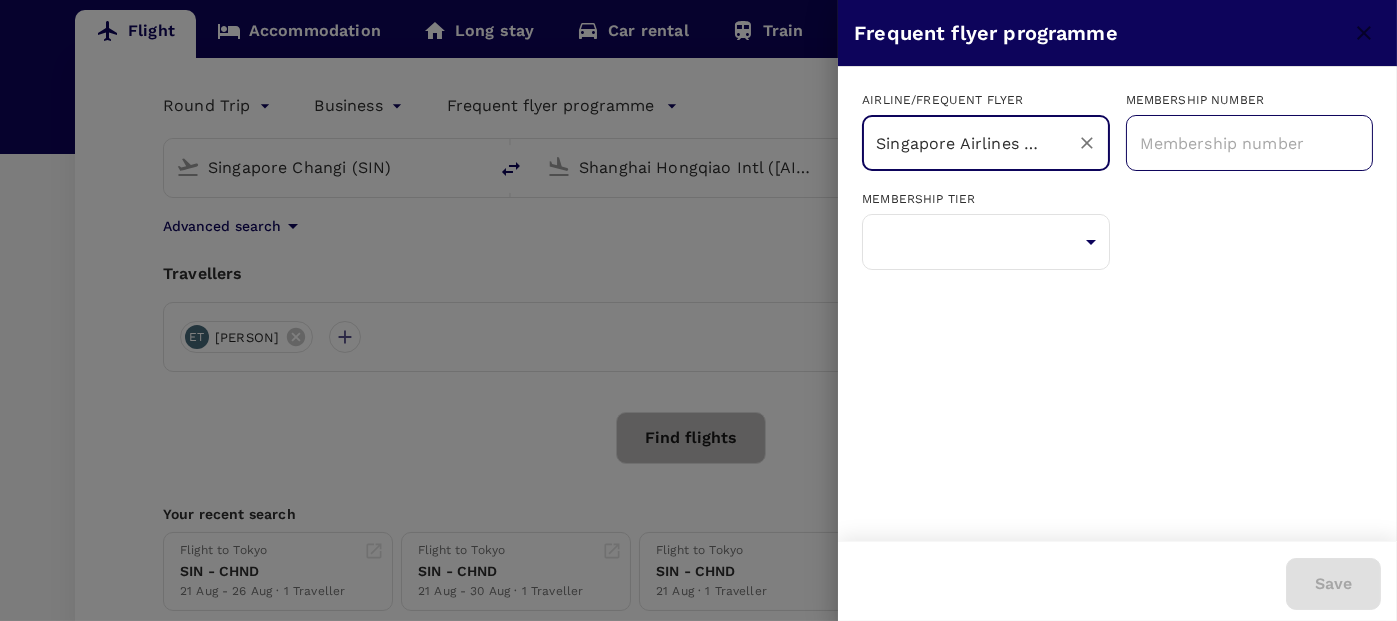 type on "Singapore Airlines PPS Club/ KrisFlyer" 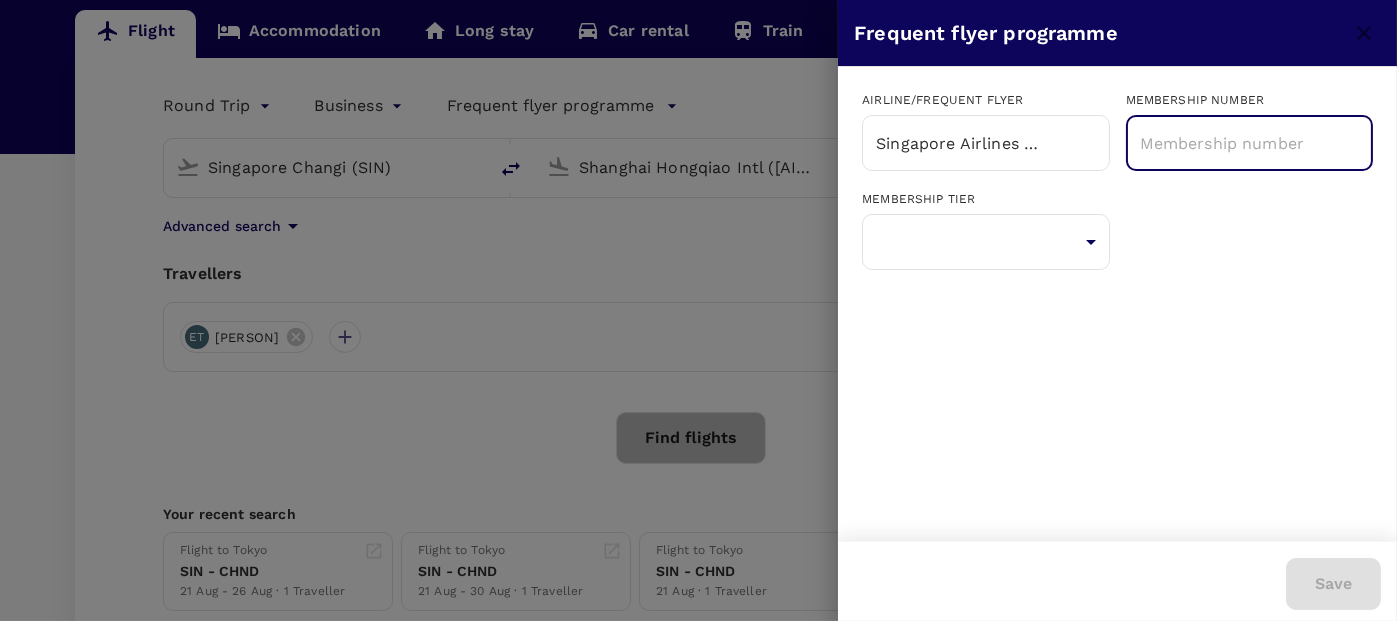 click at bounding box center (1249, 143) 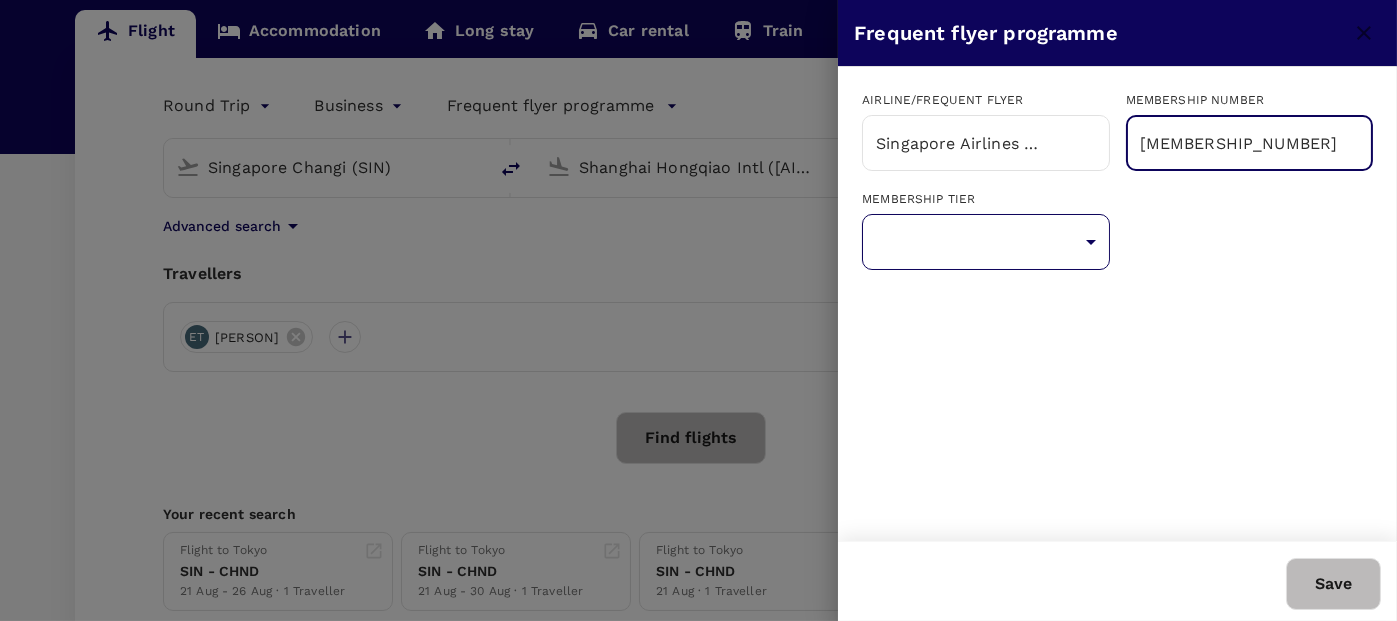 type on "[MEMBERSHIP_NUMBER]" 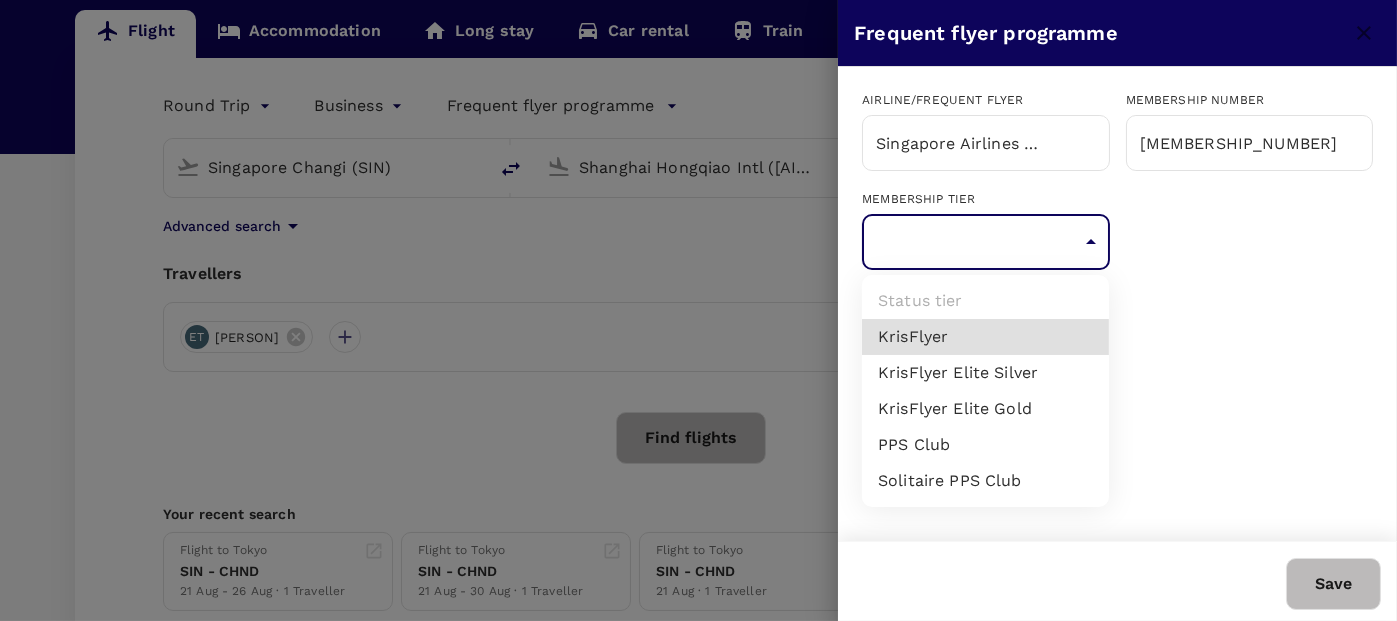 click on "Solitaire PPS Club" at bounding box center [985, 481] 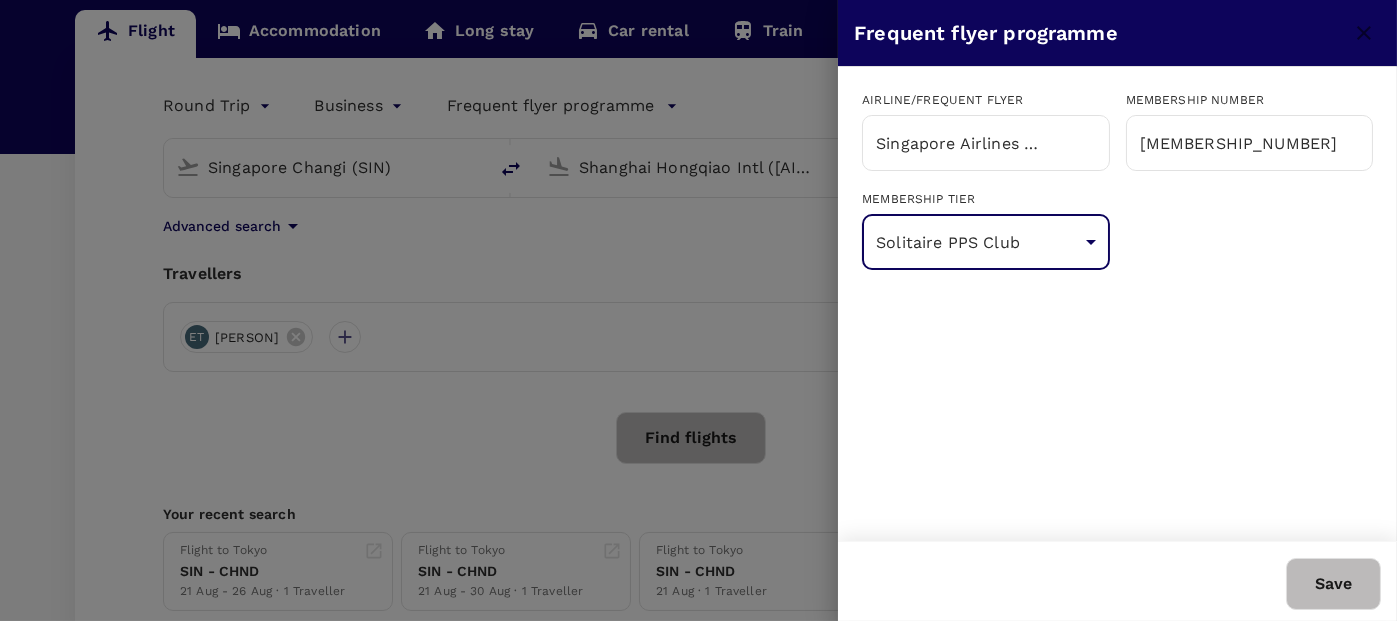 click on "Save" at bounding box center (1333, 584) 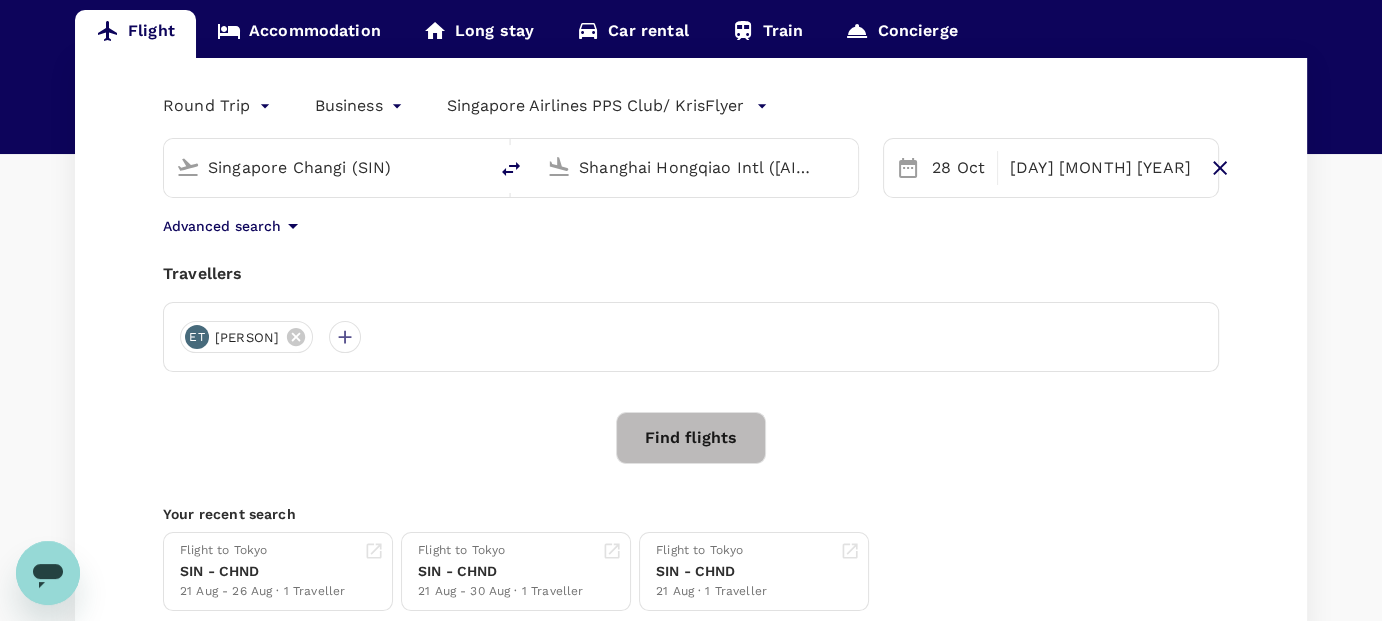 type 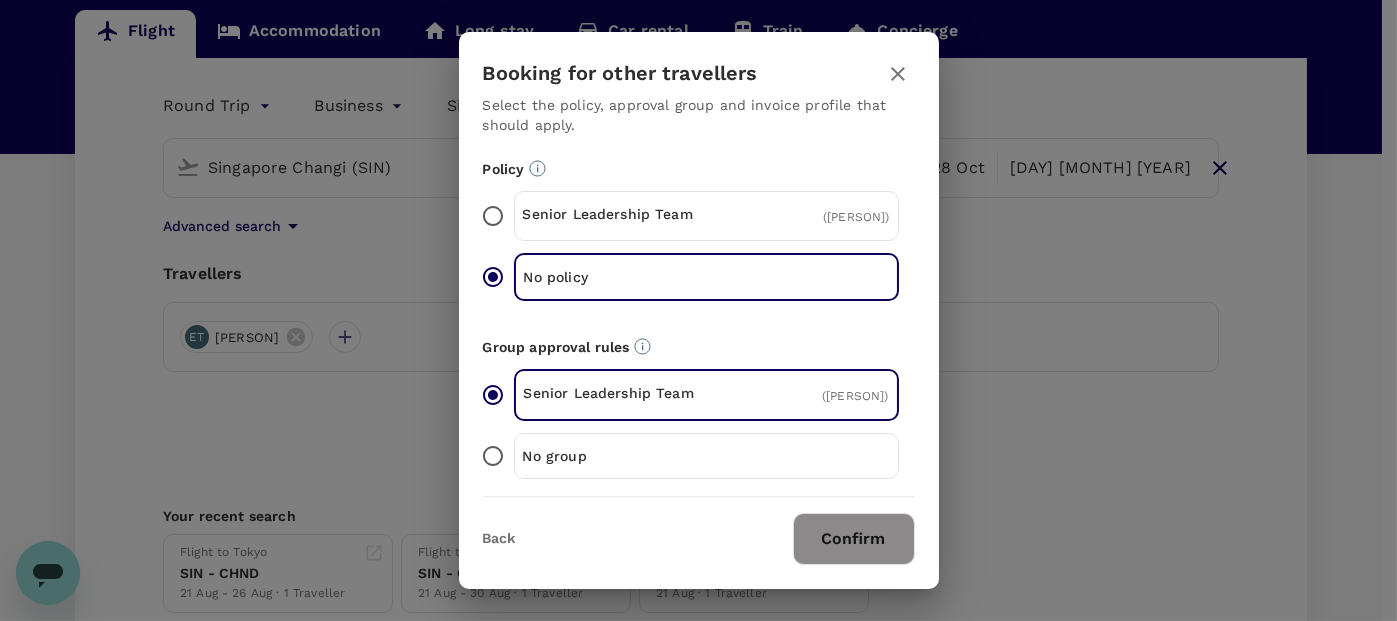 click on "Confirm" at bounding box center [854, 539] 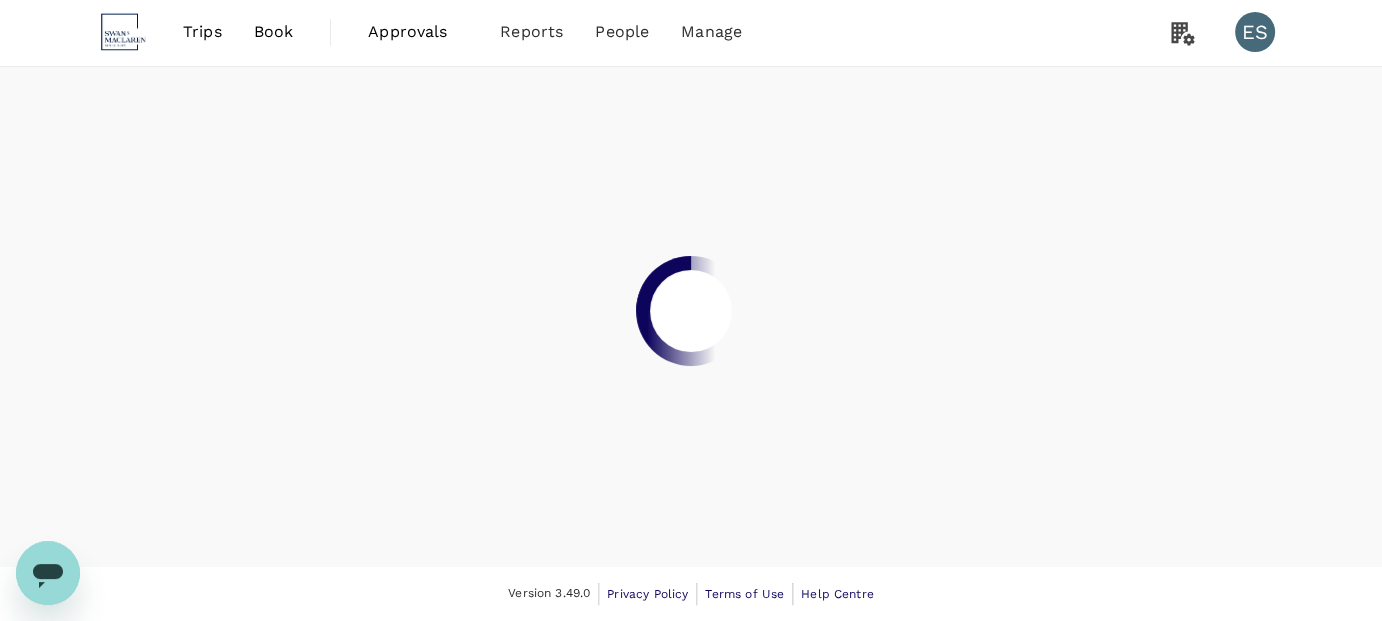 scroll, scrollTop: 0, scrollLeft: 0, axis: both 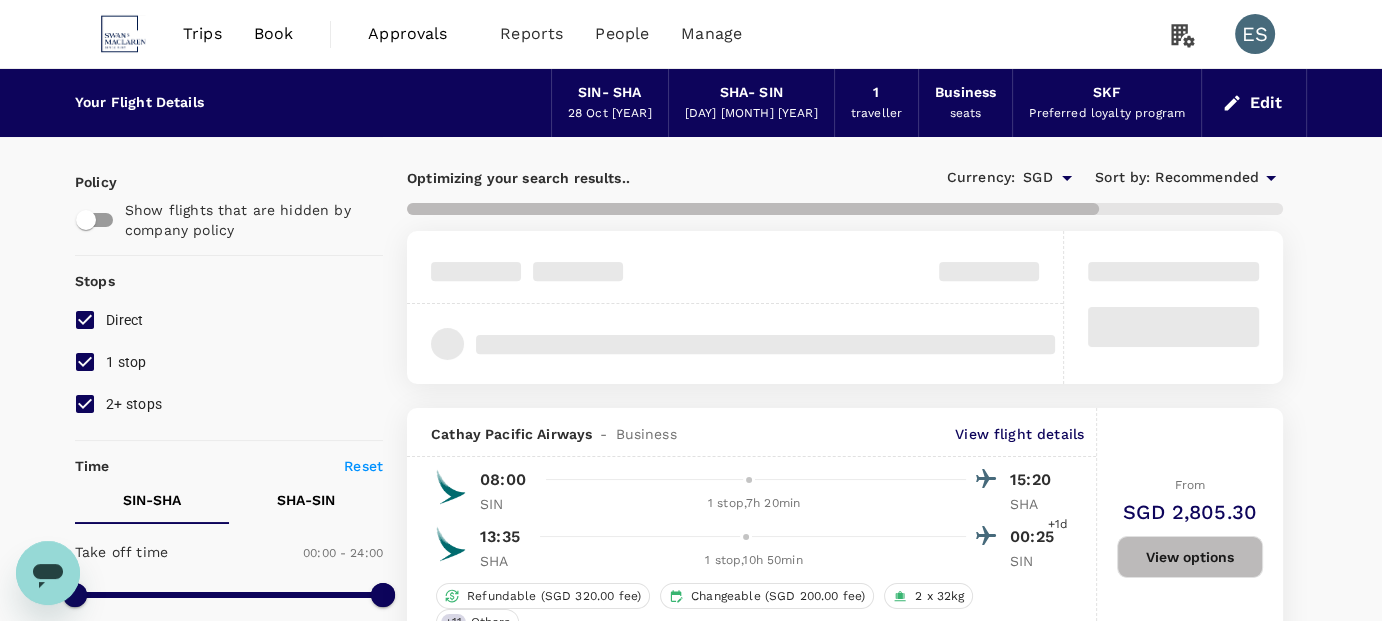 type on "1500" 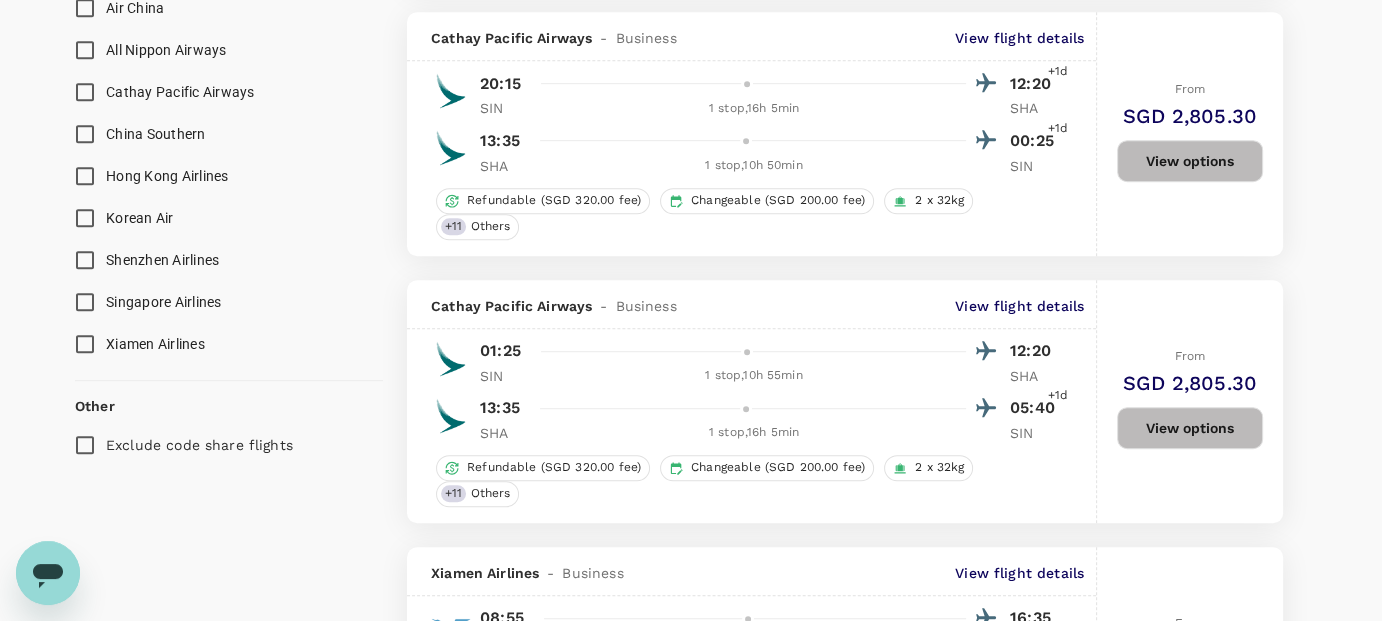 scroll, scrollTop: 1300, scrollLeft: 0, axis: vertical 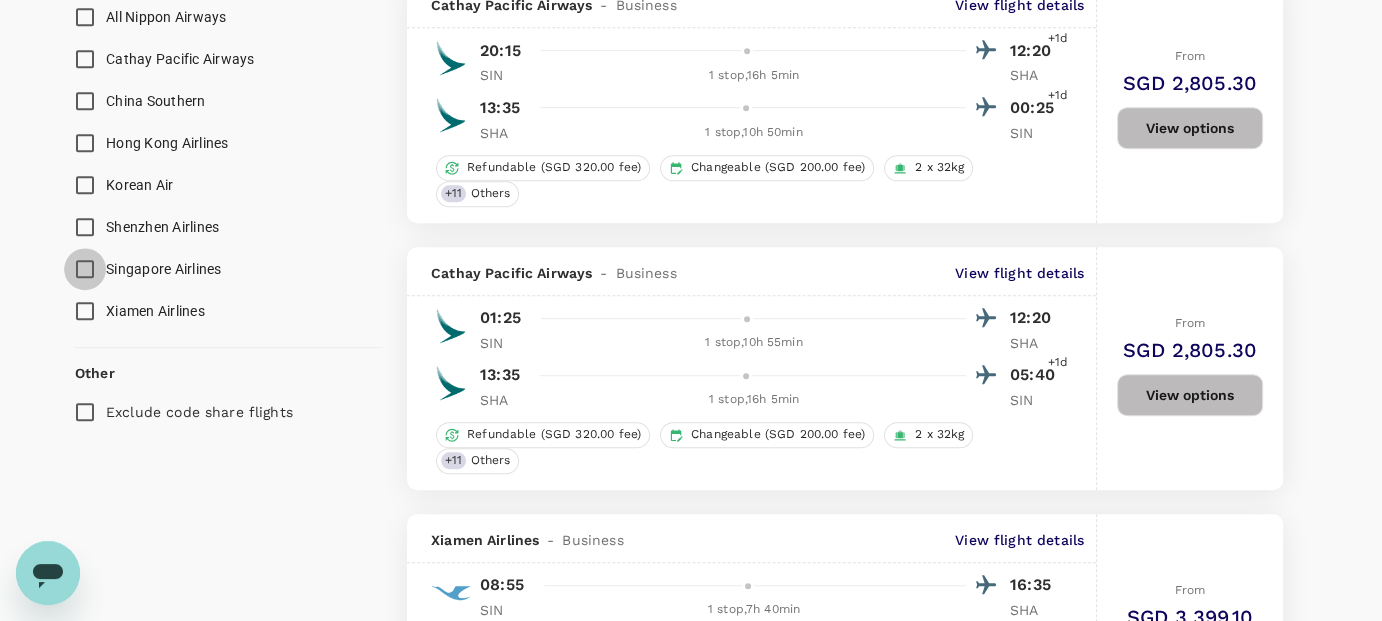 click on "Singapore Airlines" at bounding box center (85, 269) 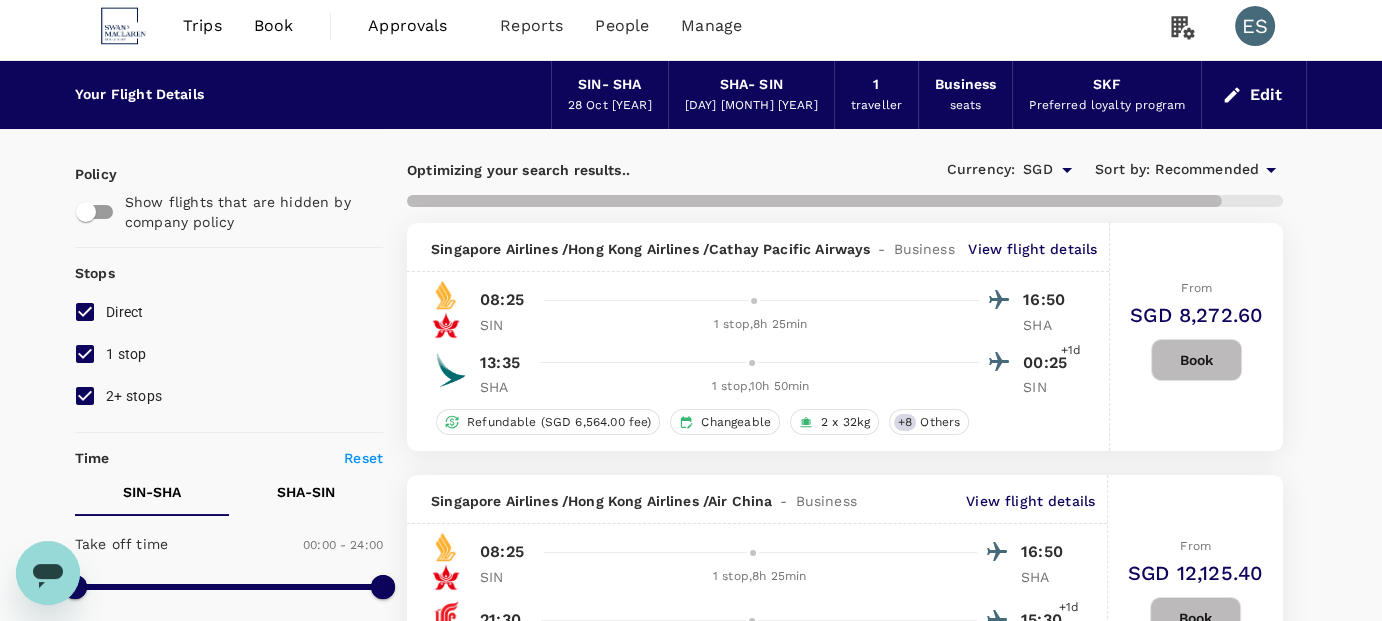 scroll, scrollTop: 0, scrollLeft: 0, axis: both 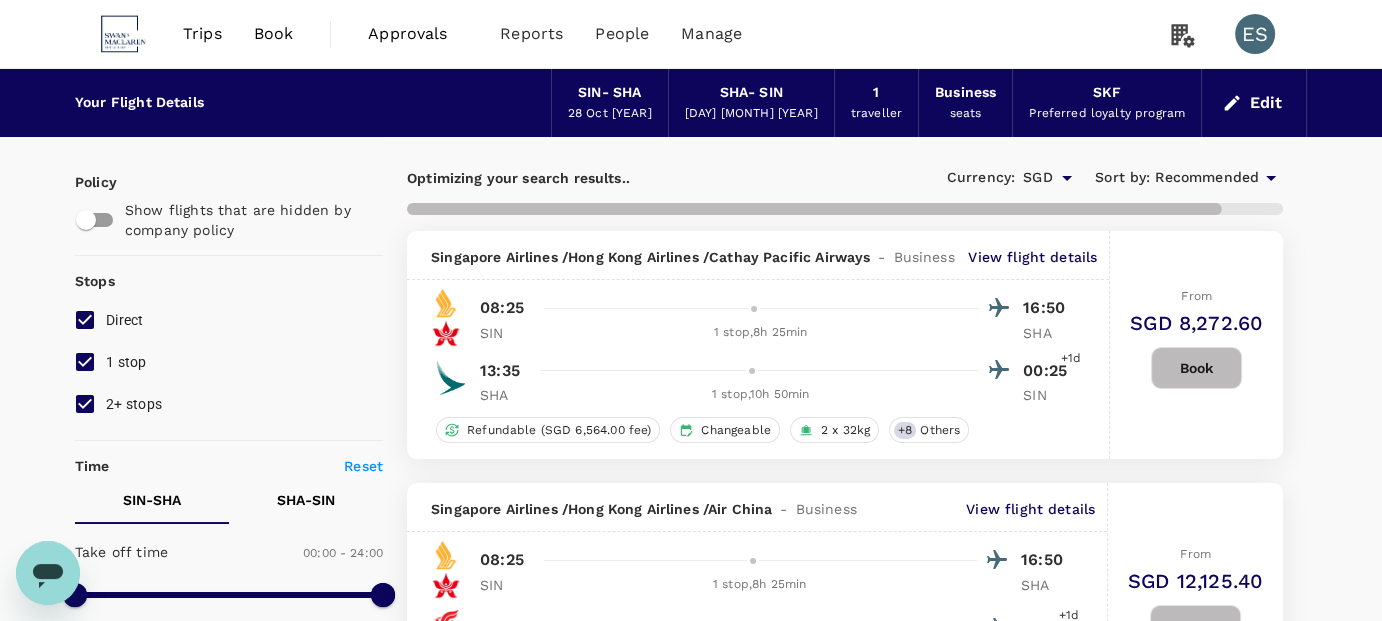 checkbox on "false" 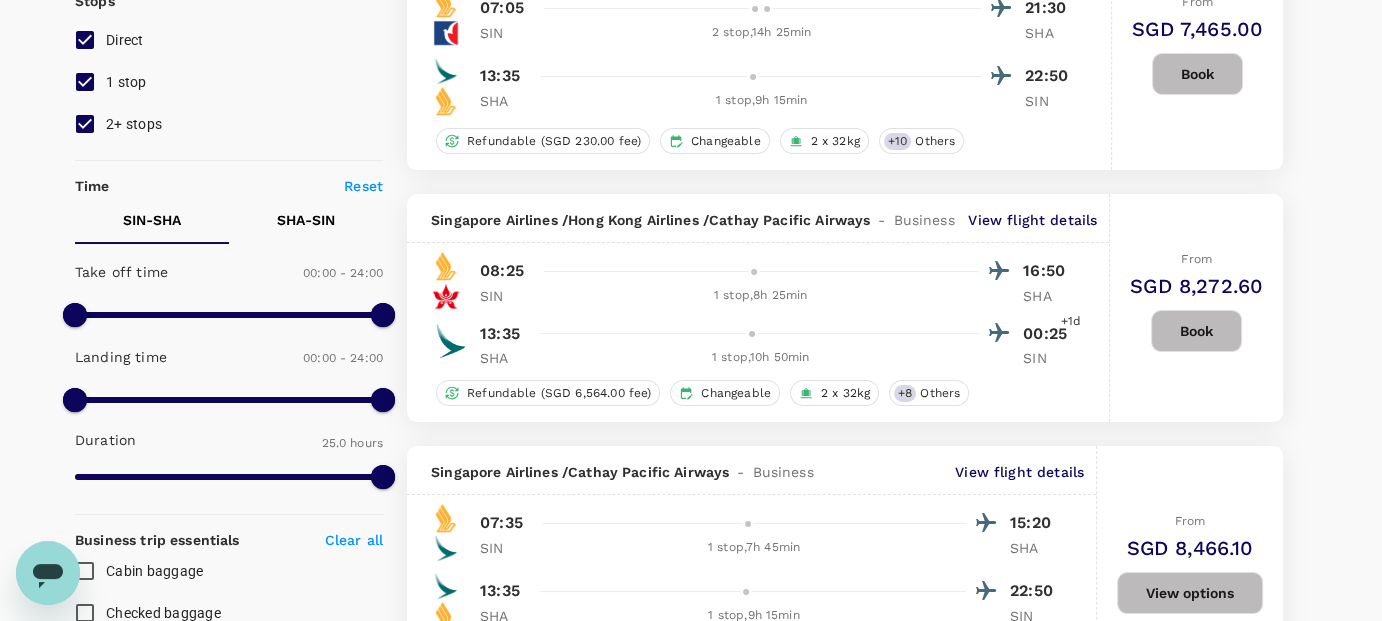 scroll, scrollTop: 100, scrollLeft: 0, axis: vertical 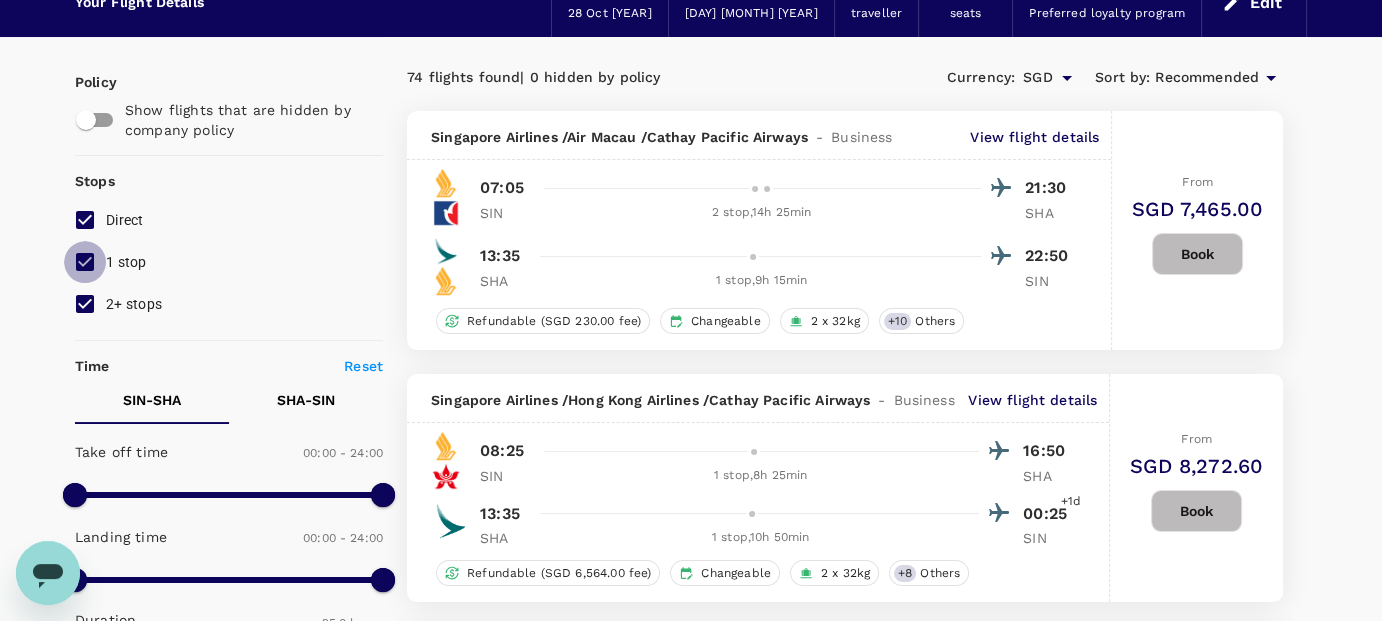 drag, startPoint x: 82, startPoint y: 252, endPoint x: 85, endPoint y: 264, distance: 12.369317 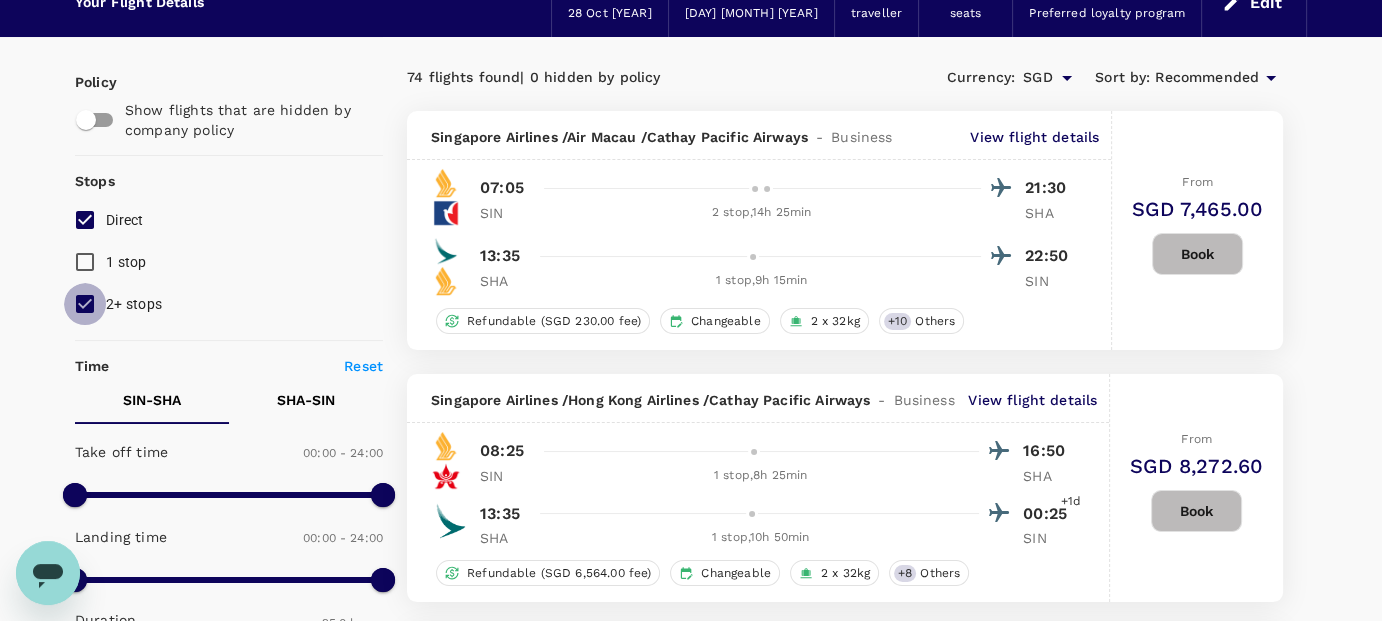click on "2+ stops" at bounding box center [85, 304] 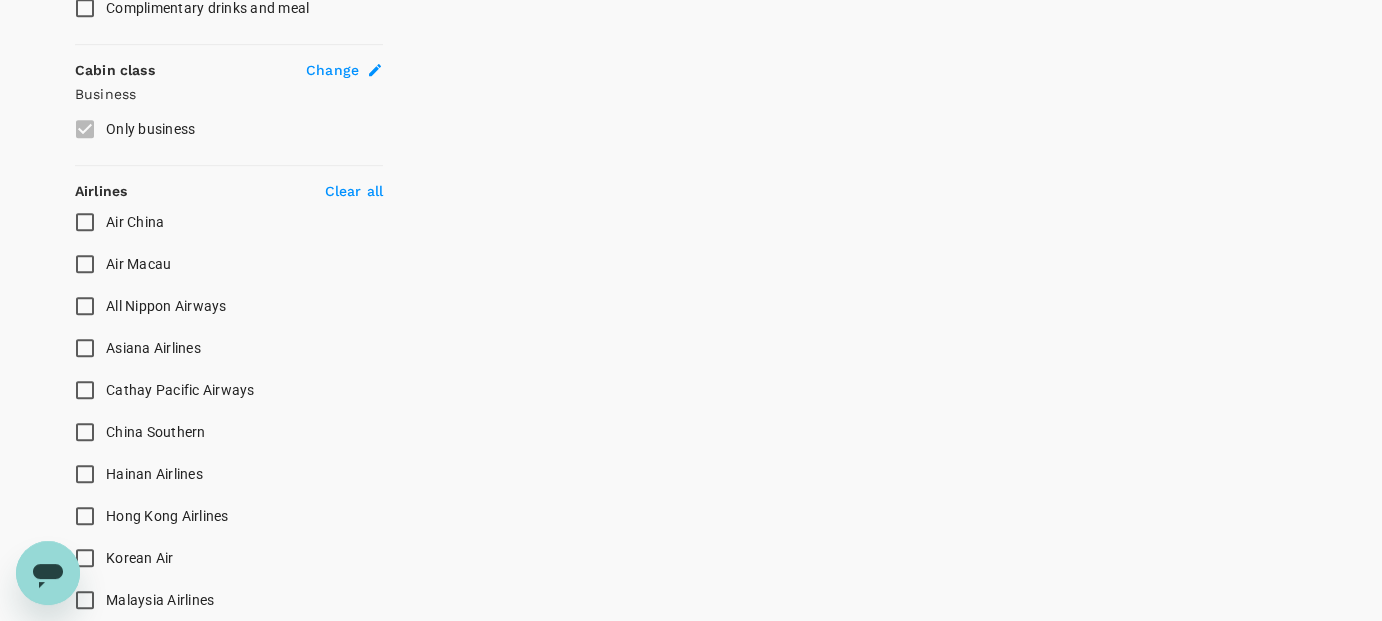 scroll, scrollTop: 1300, scrollLeft: 0, axis: vertical 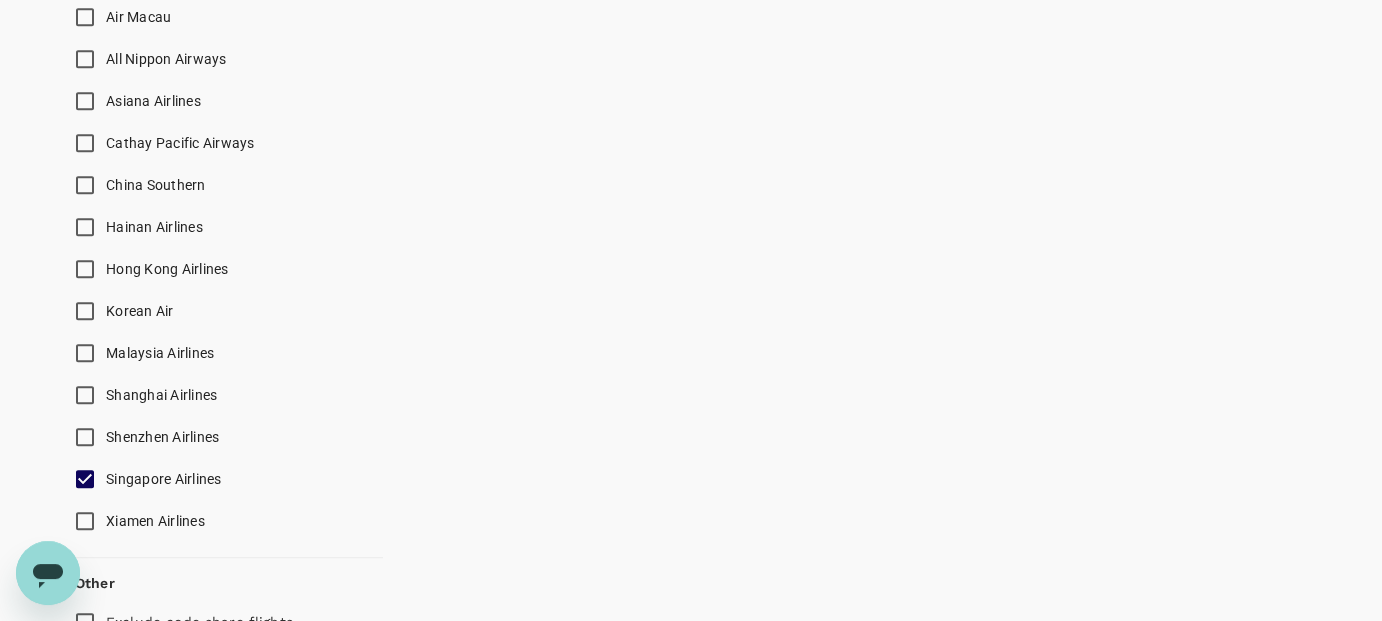 click on "Singapore Airlines" at bounding box center [85, 479] 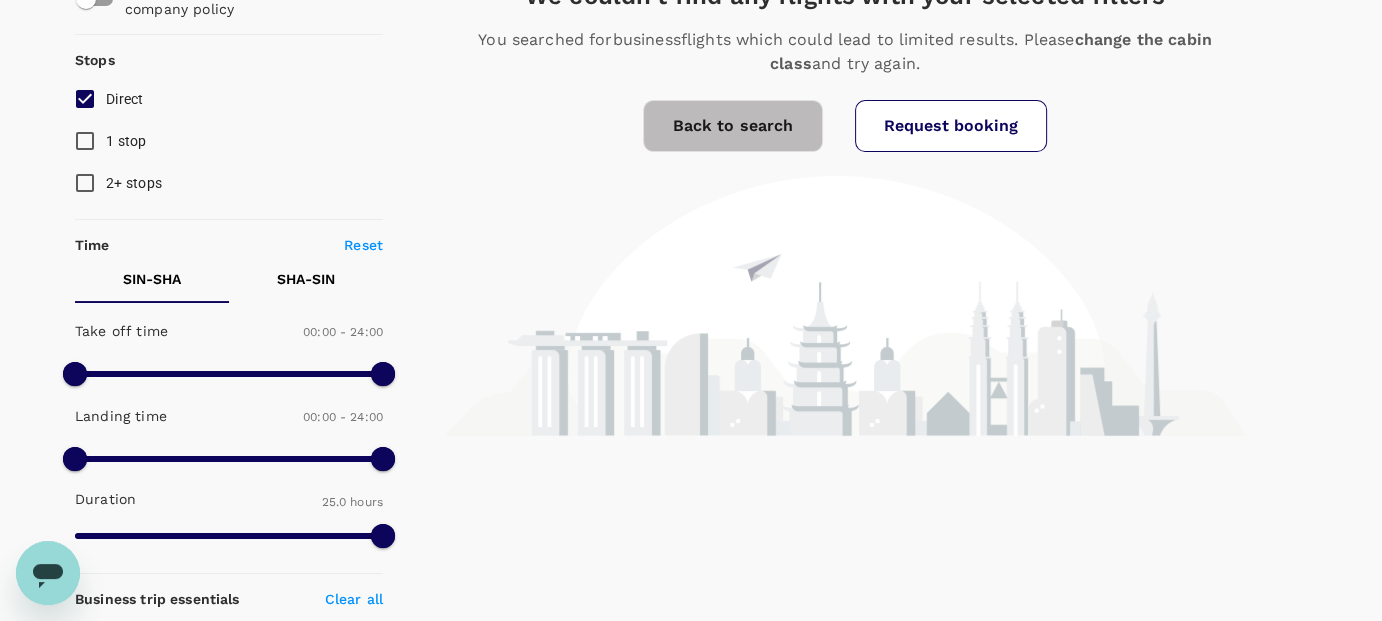 scroll, scrollTop: 104, scrollLeft: 0, axis: vertical 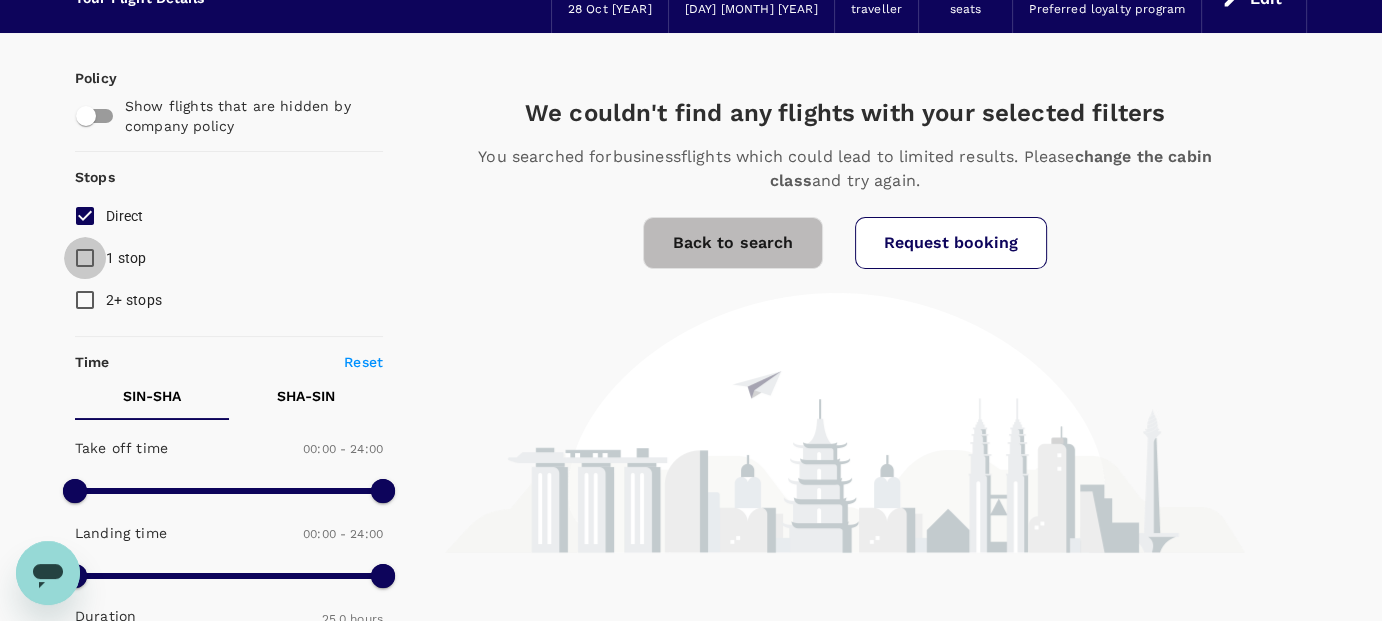 click on "1 stop" at bounding box center [85, 258] 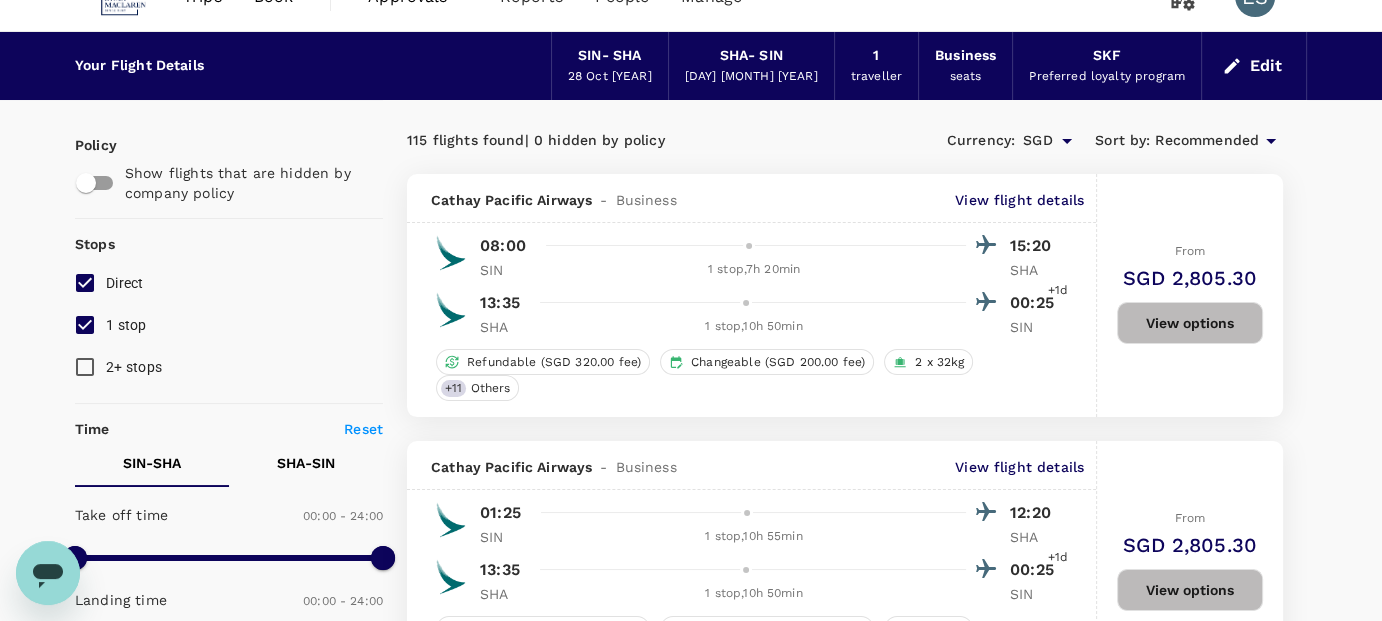 scroll, scrollTop: 0, scrollLeft: 0, axis: both 